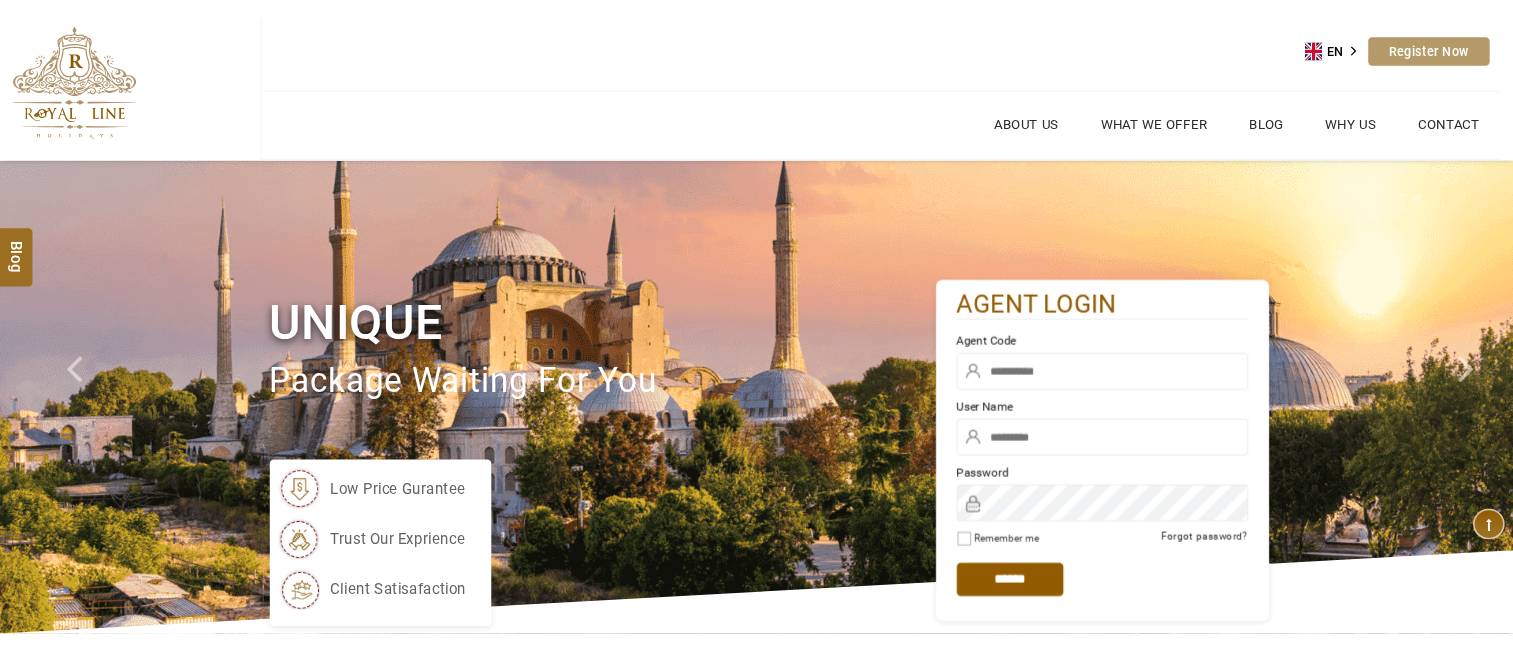 scroll, scrollTop: 0, scrollLeft: 0, axis: both 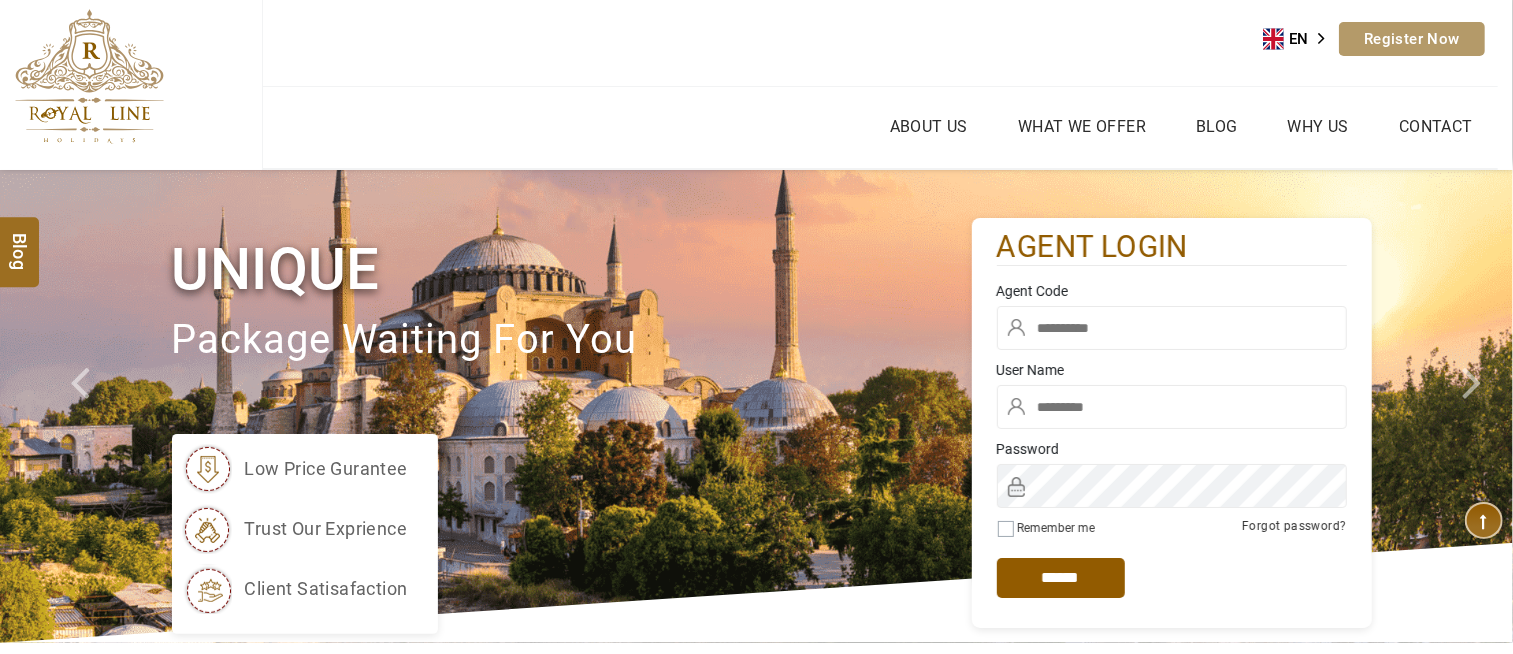 type on "******" 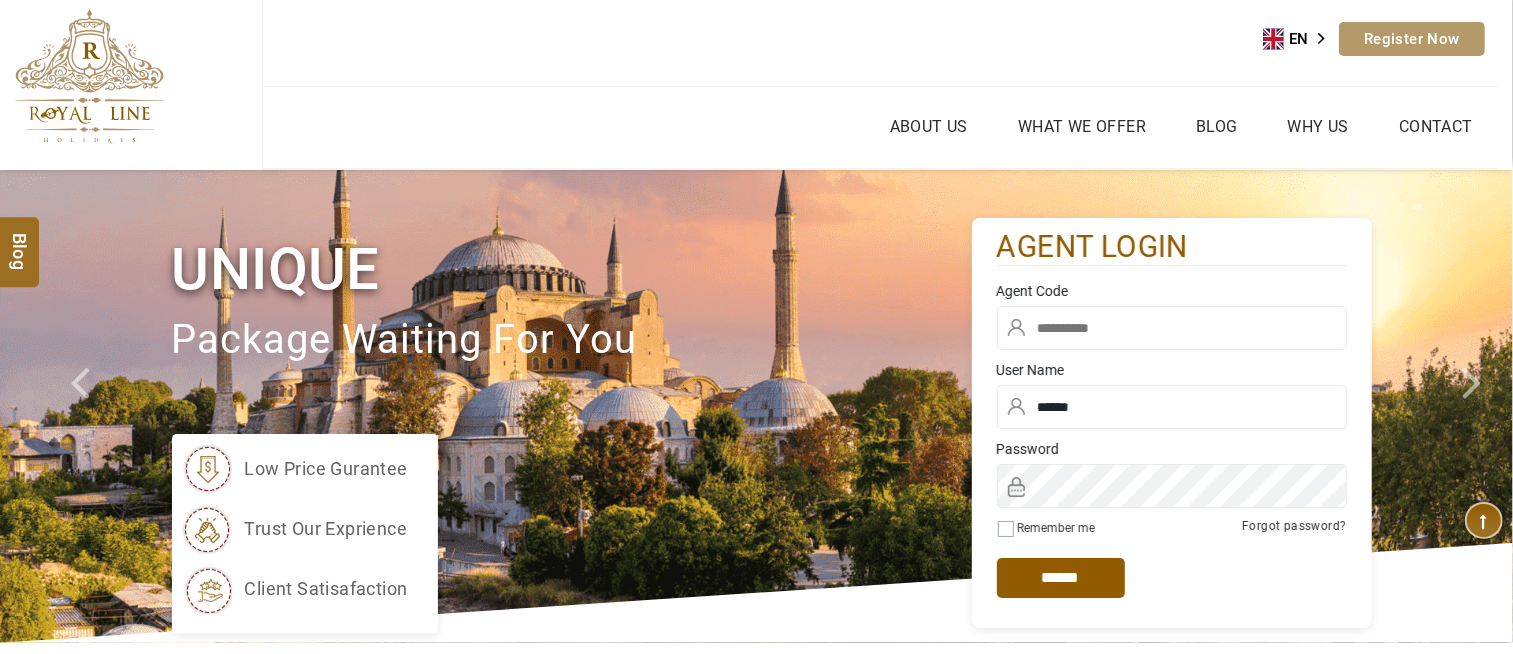 click at bounding box center (1172, 328) 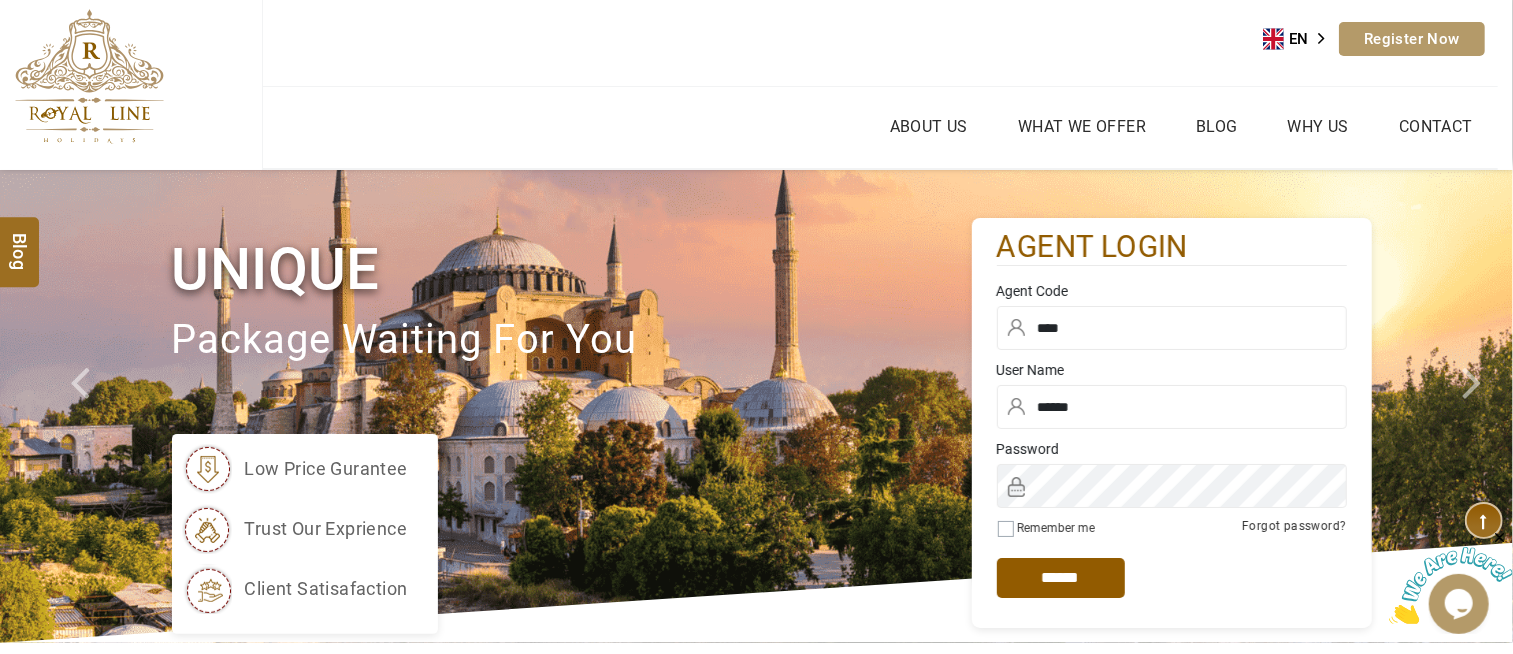 scroll, scrollTop: 0, scrollLeft: 0, axis: both 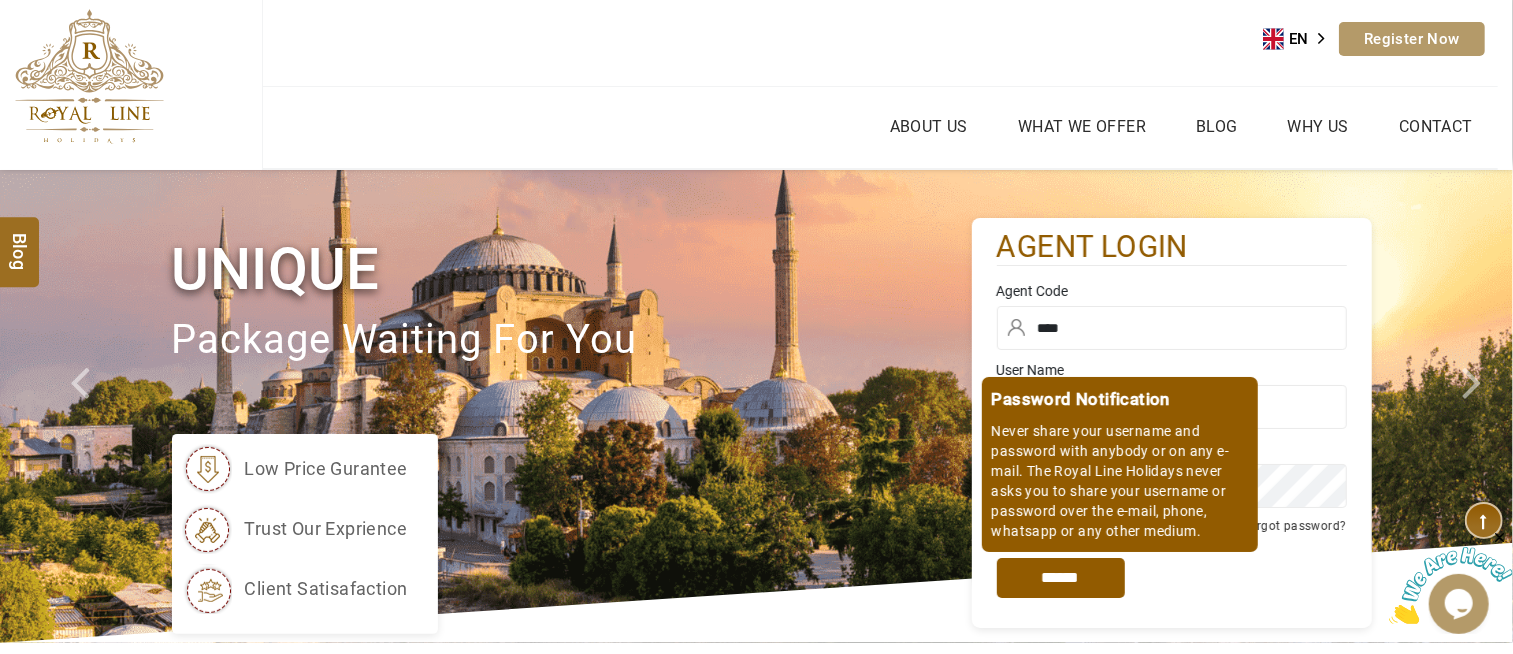 type on "****" 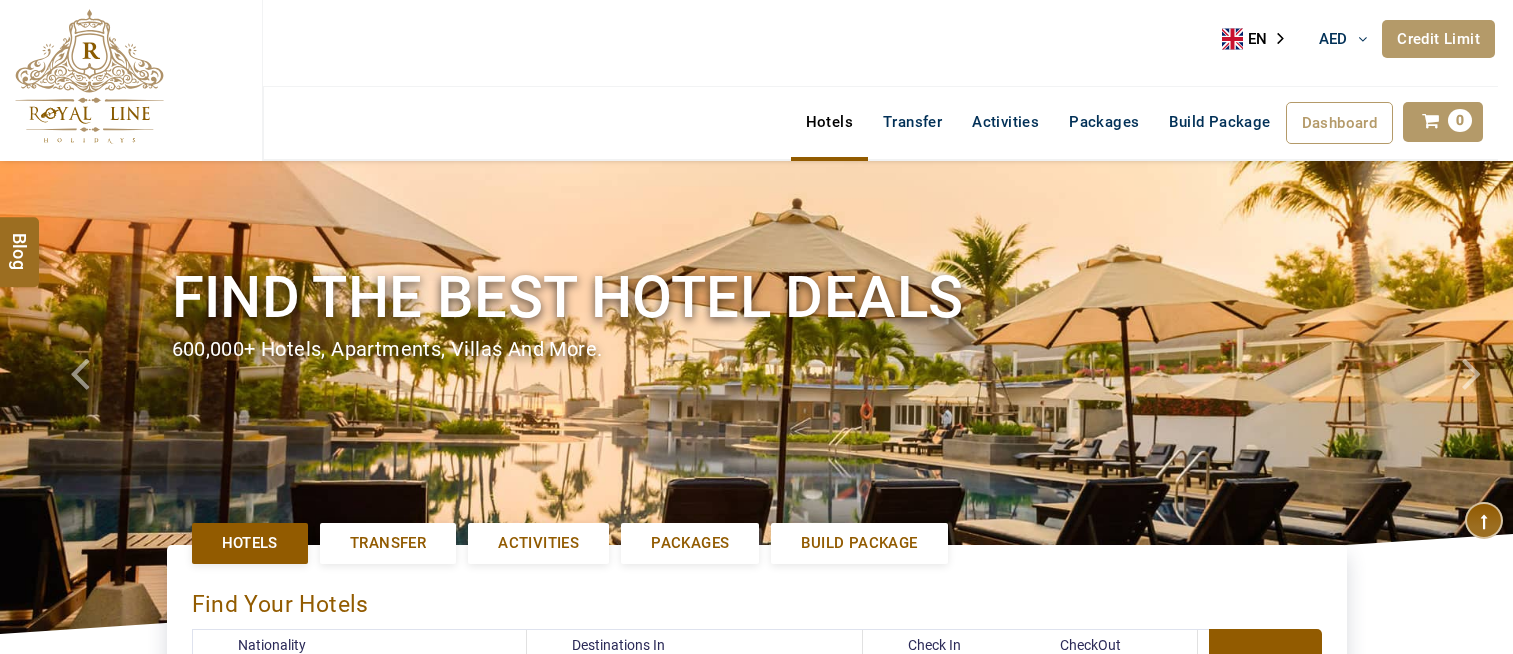 select on "******" 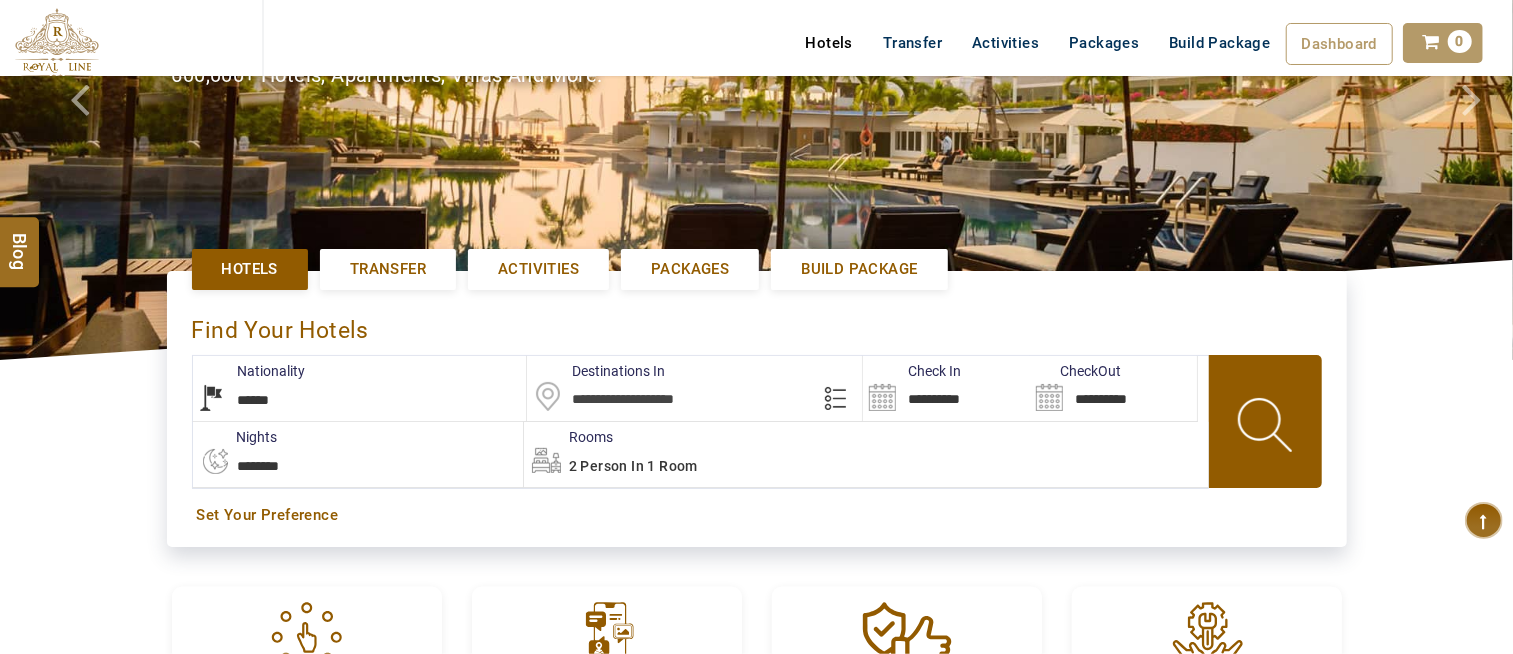 scroll, scrollTop: 333, scrollLeft: 0, axis: vertical 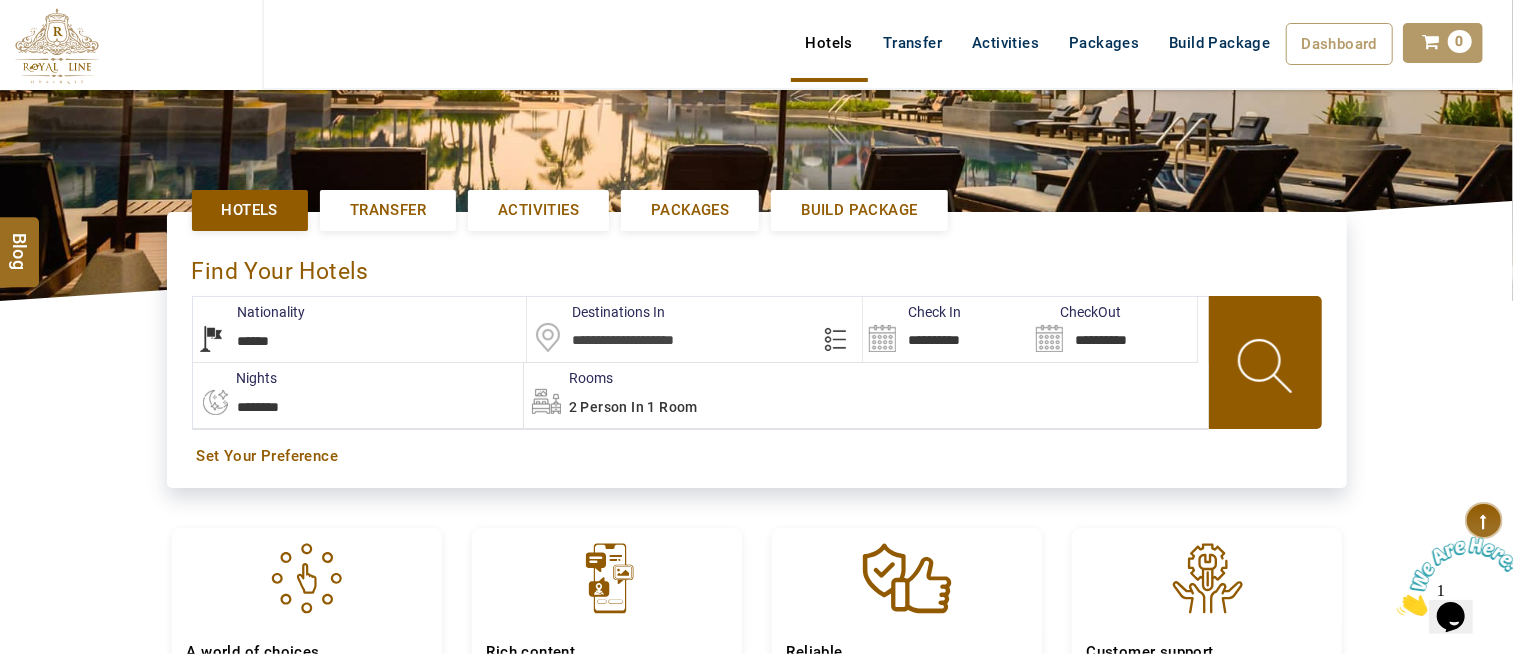 click at bounding box center [694, 329] 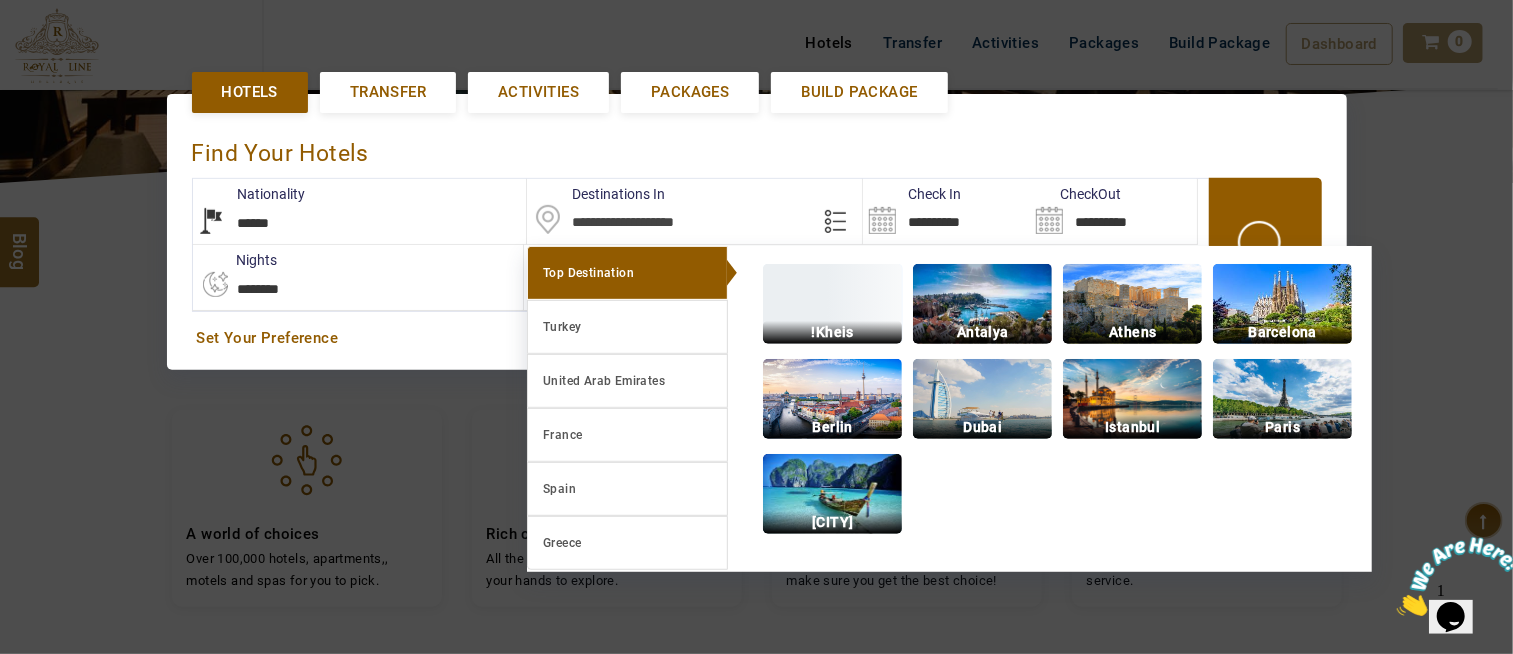 scroll, scrollTop: 461, scrollLeft: 0, axis: vertical 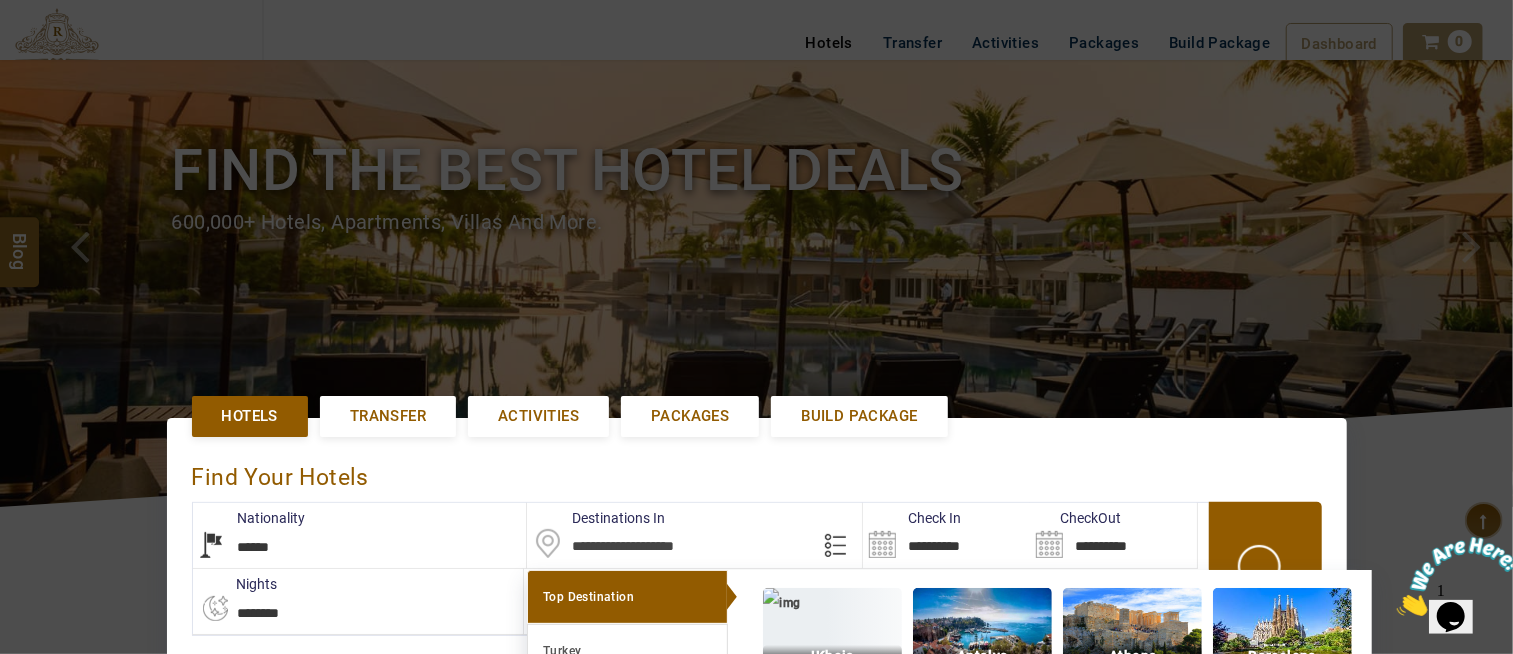 click at bounding box center [756, 327] 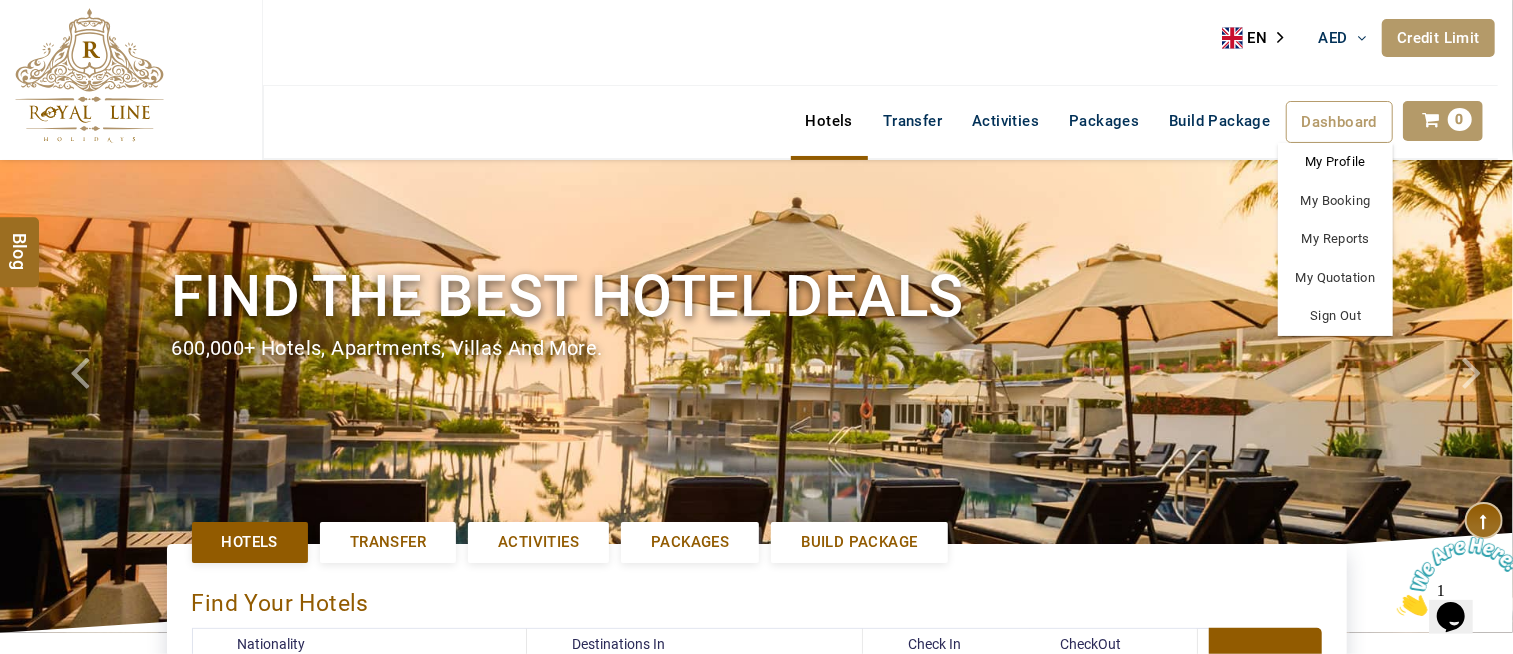 scroll, scrollTop: 0, scrollLeft: 0, axis: both 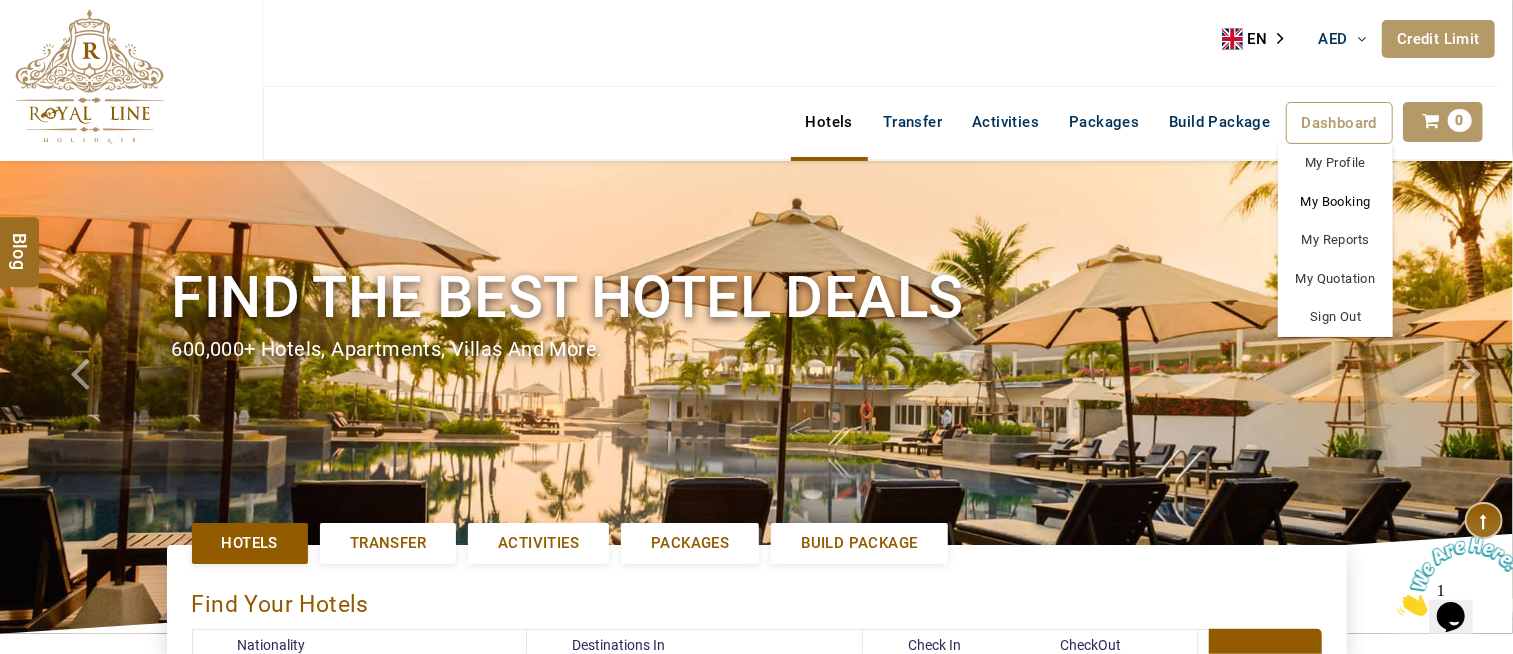 click on "My Booking" at bounding box center (1335, 202) 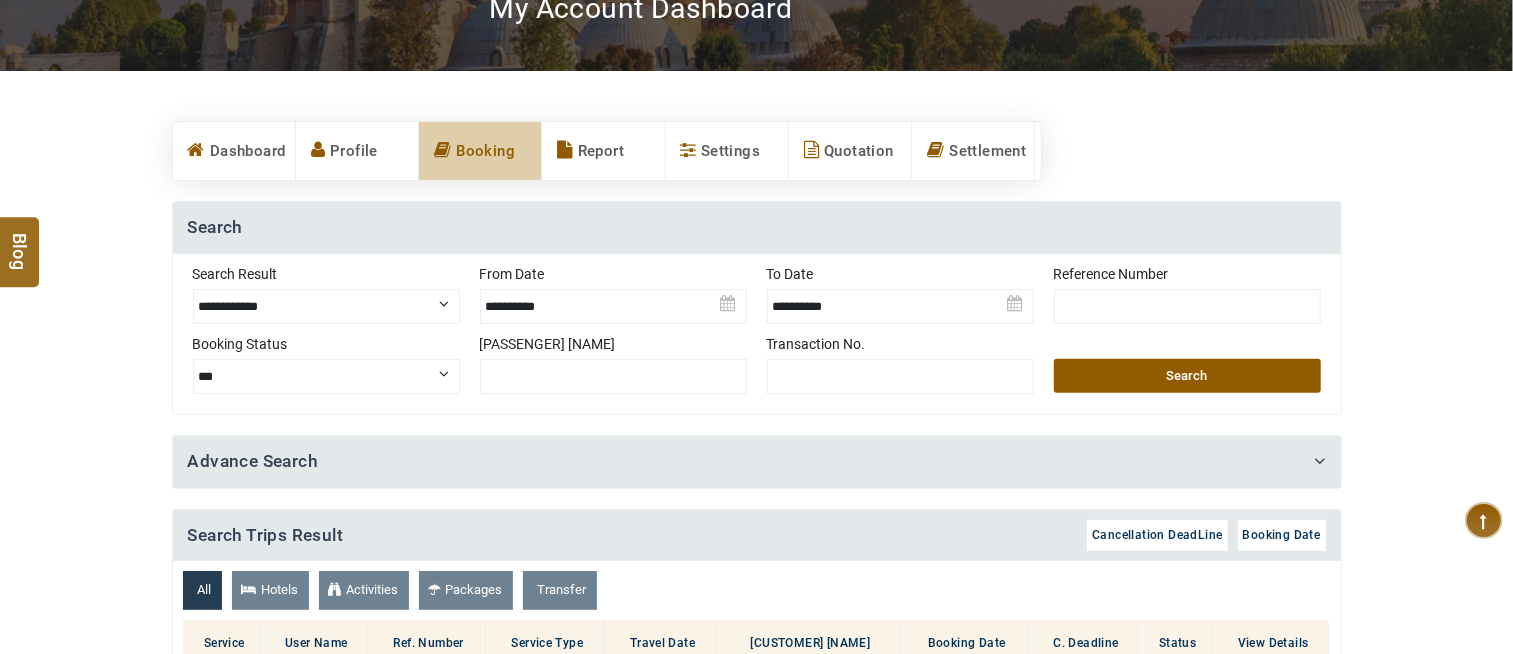 scroll, scrollTop: 333, scrollLeft: 0, axis: vertical 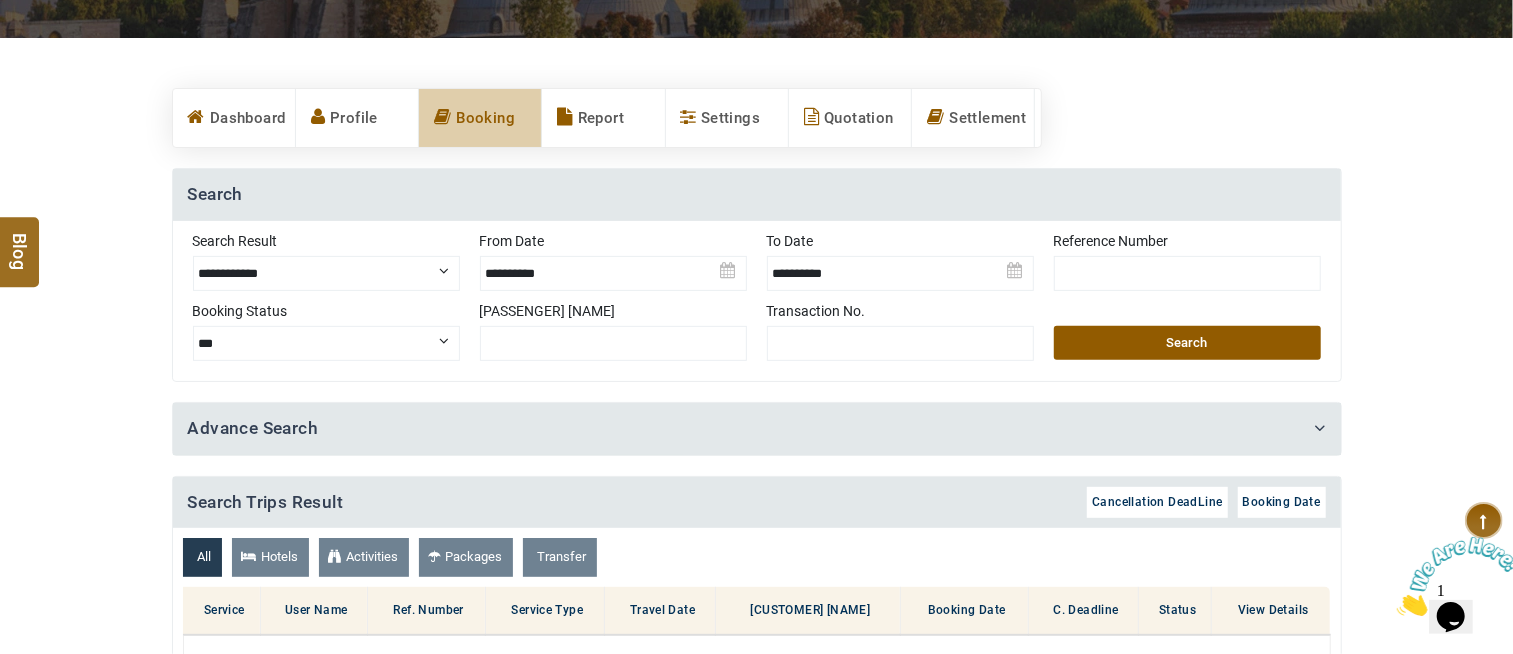 click at bounding box center (613, 266) 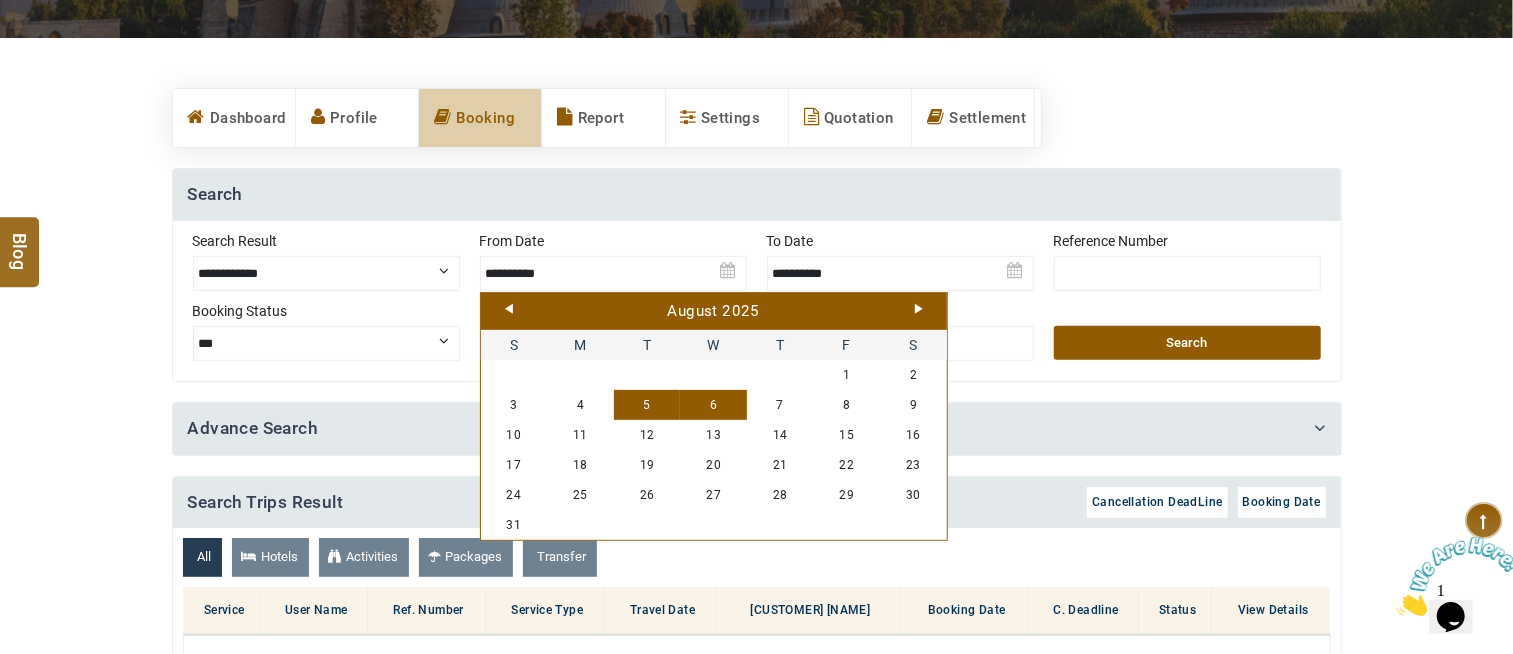 click on "Prev" at bounding box center (509, 309) 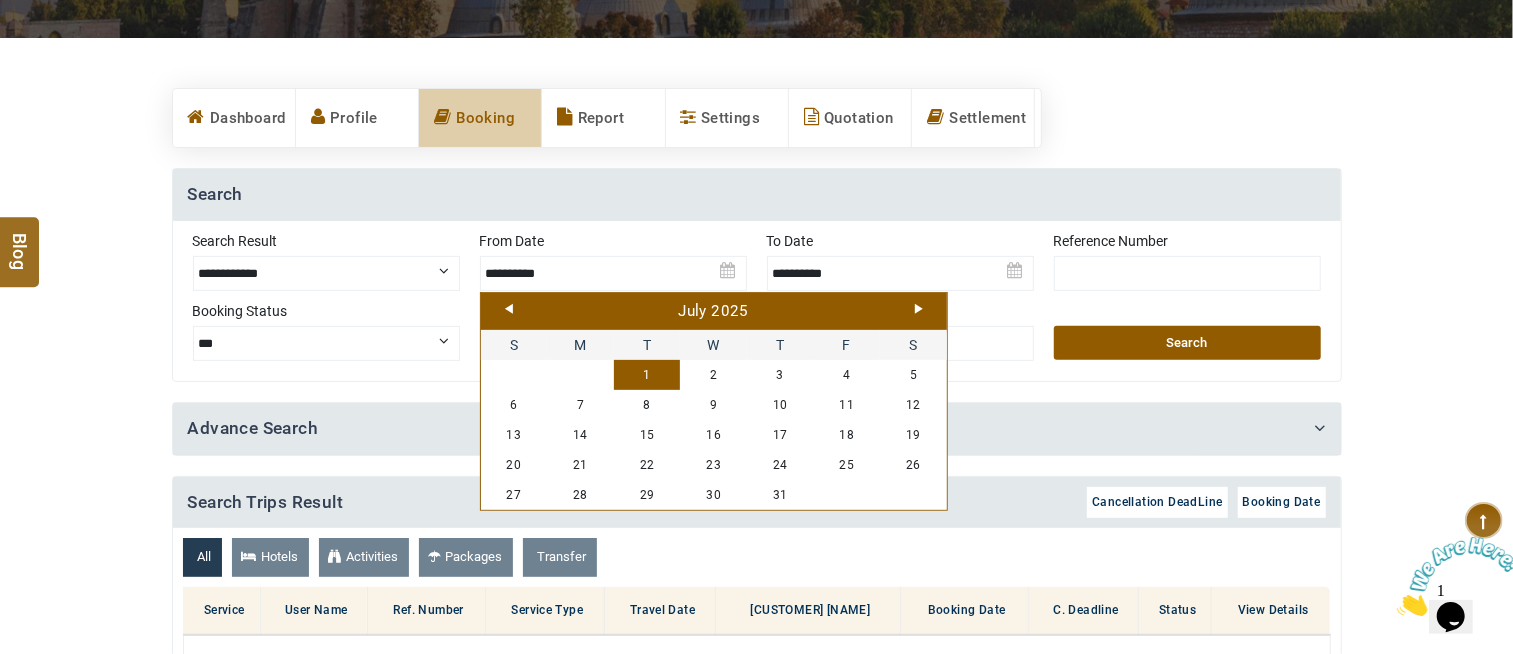 click on "1" at bounding box center (647, 375) 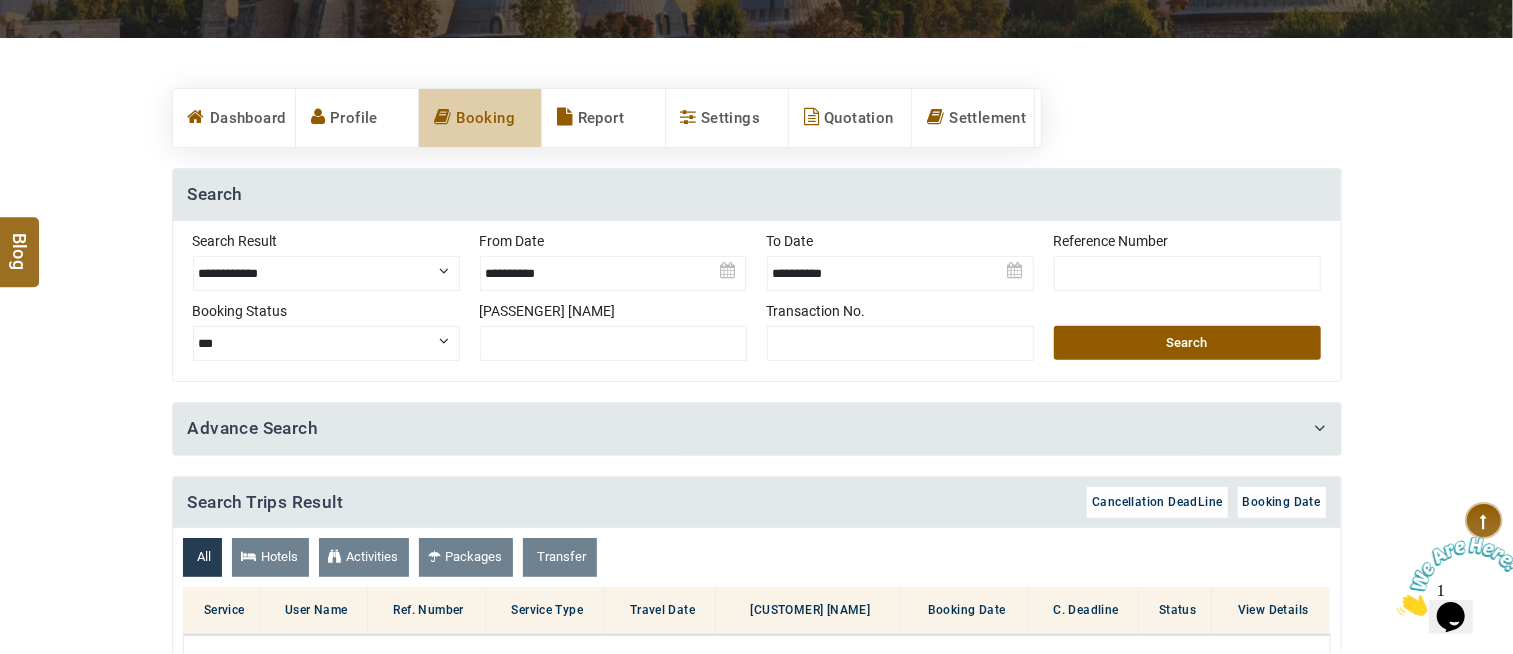 click on "Search" at bounding box center [1187, 343] 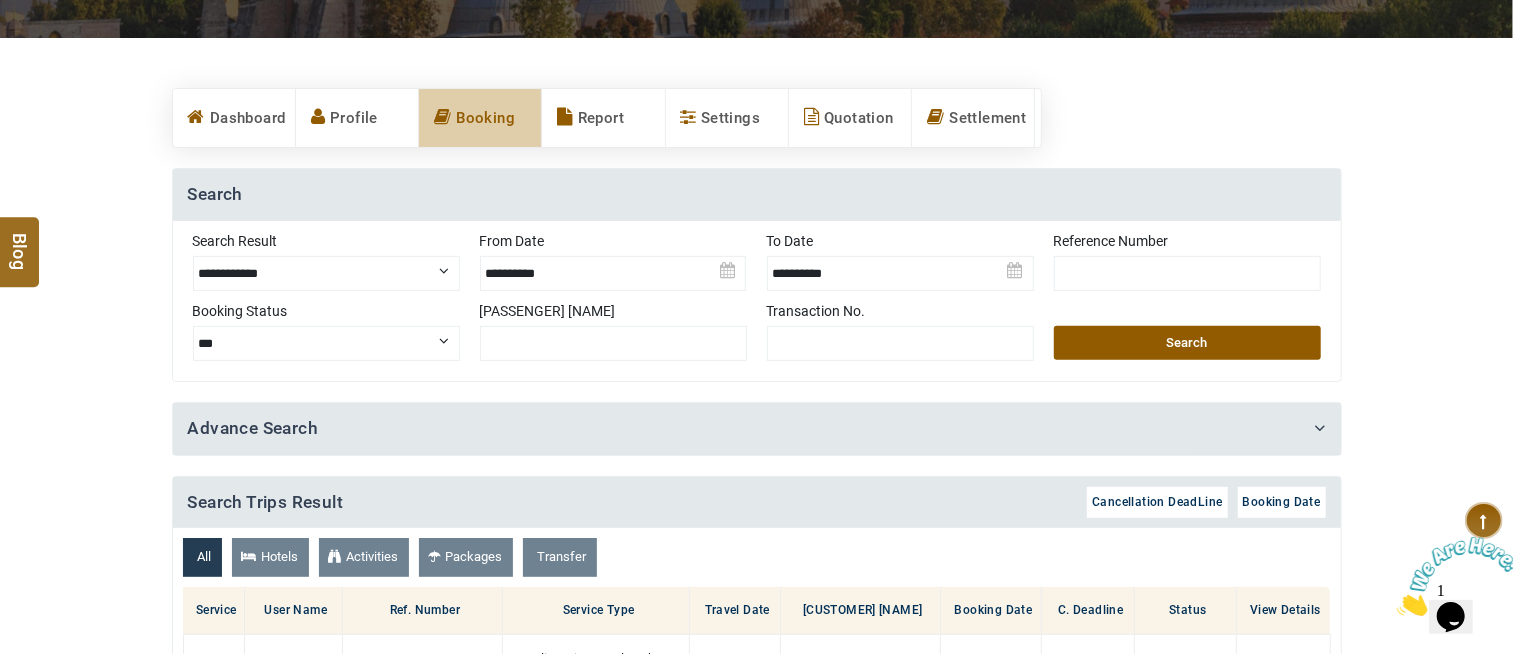 scroll, scrollTop: 777, scrollLeft: 0, axis: vertical 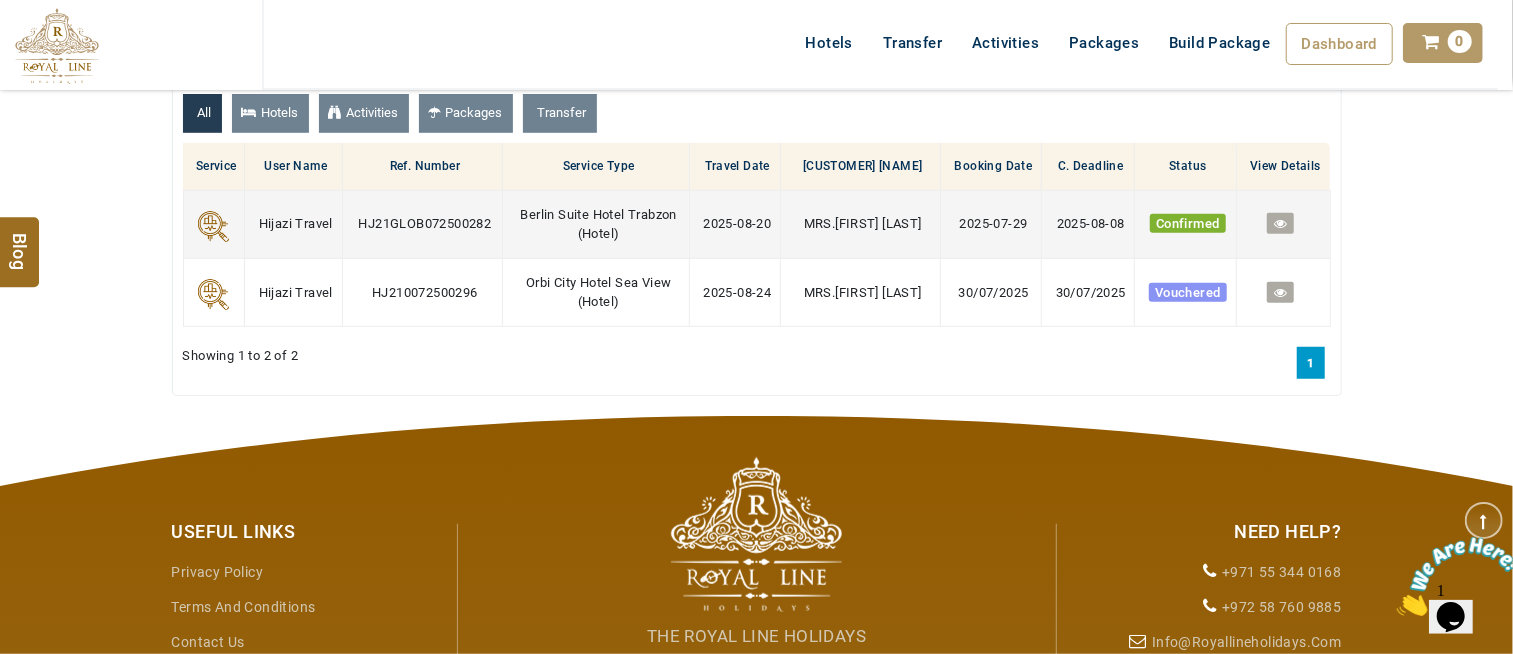 click at bounding box center (1280, 223) 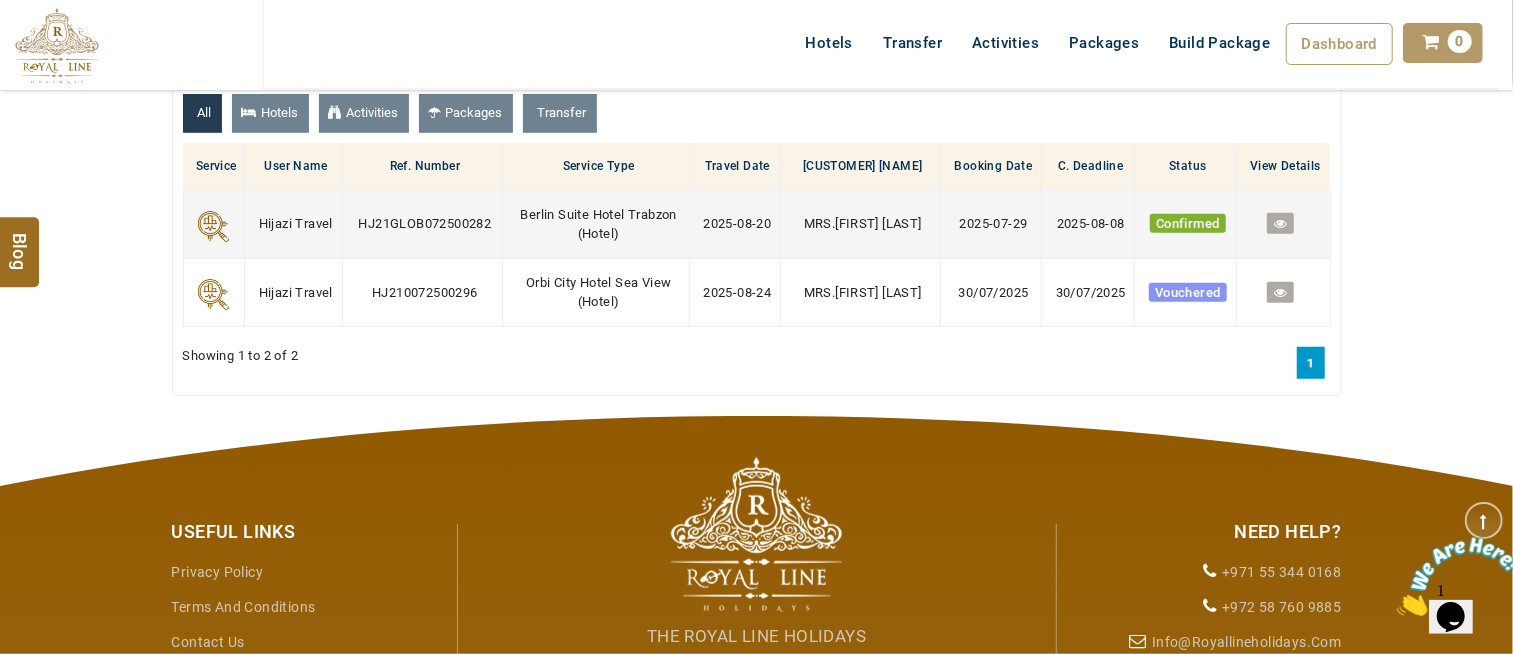 click at bounding box center (1280, 223) 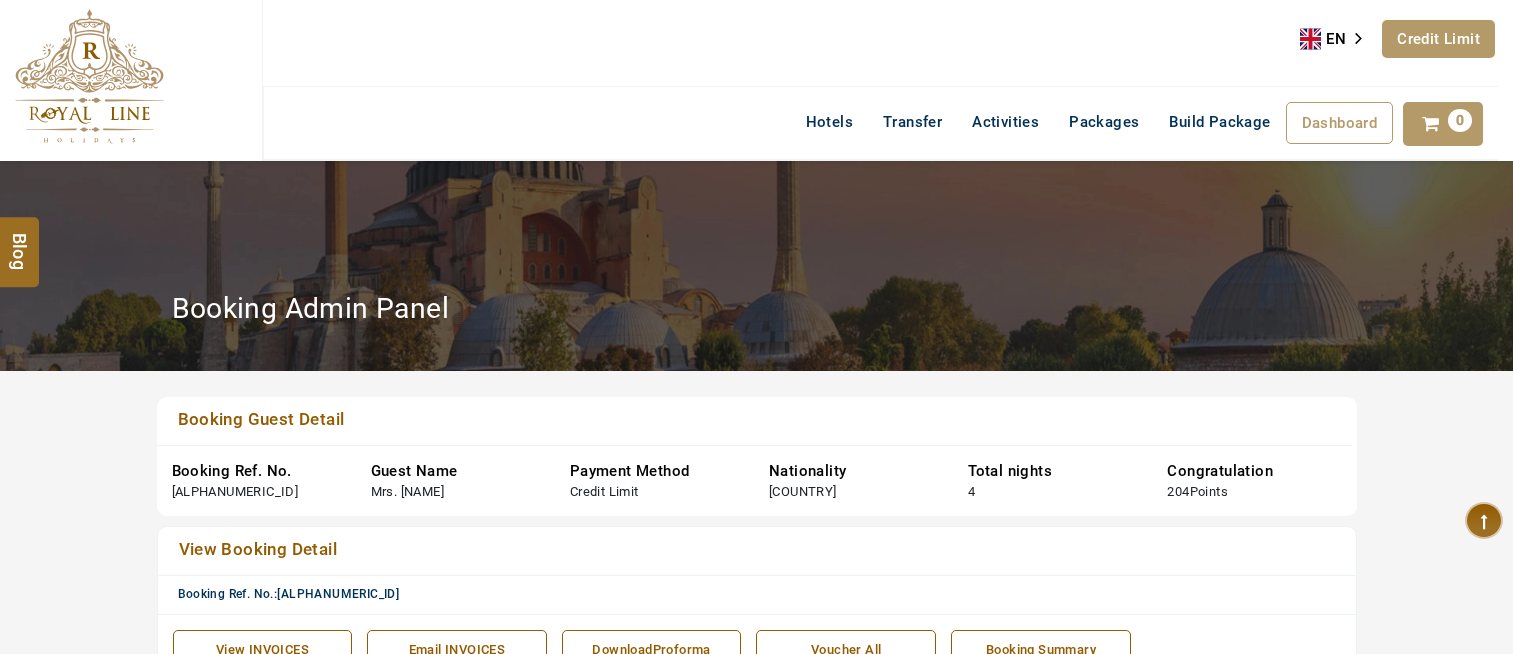 scroll, scrollTop: 0, scrollLeft: 0, axis: both 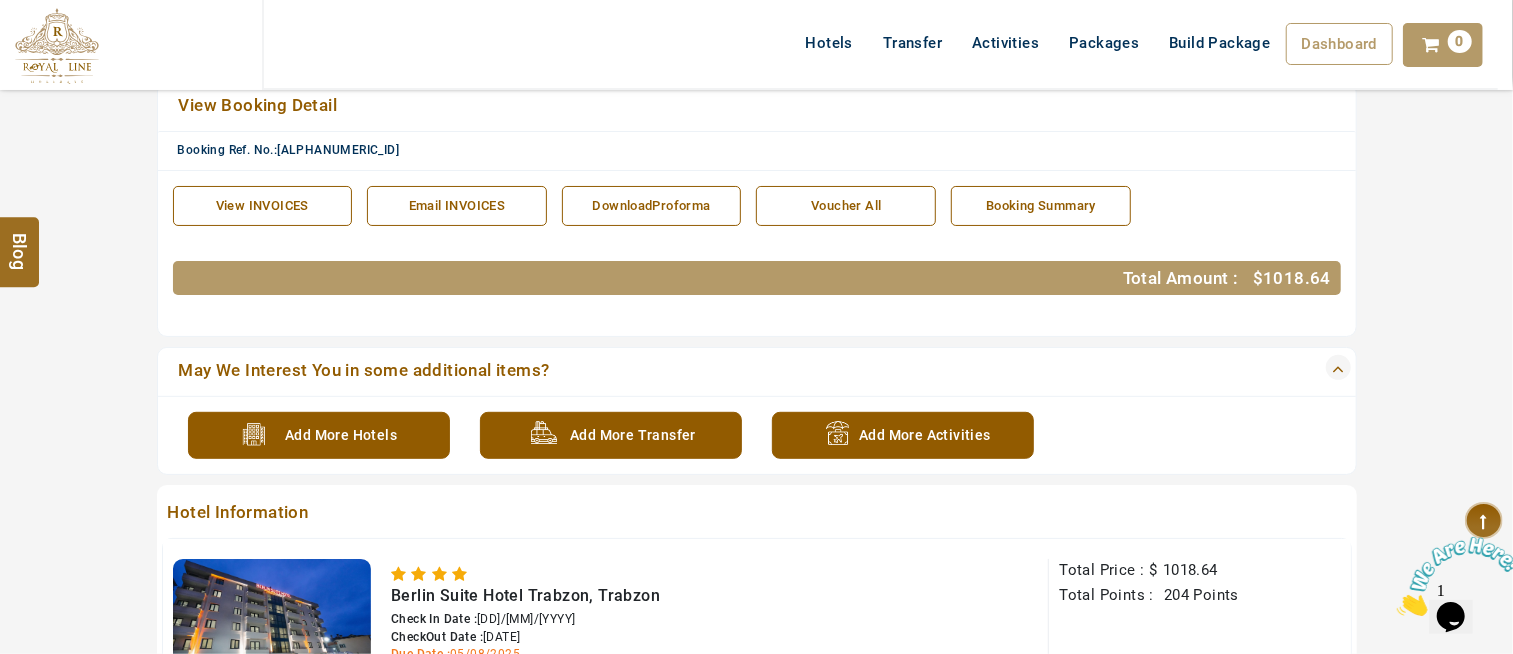 click on "Voucher All" at bounding box center (846, 206) 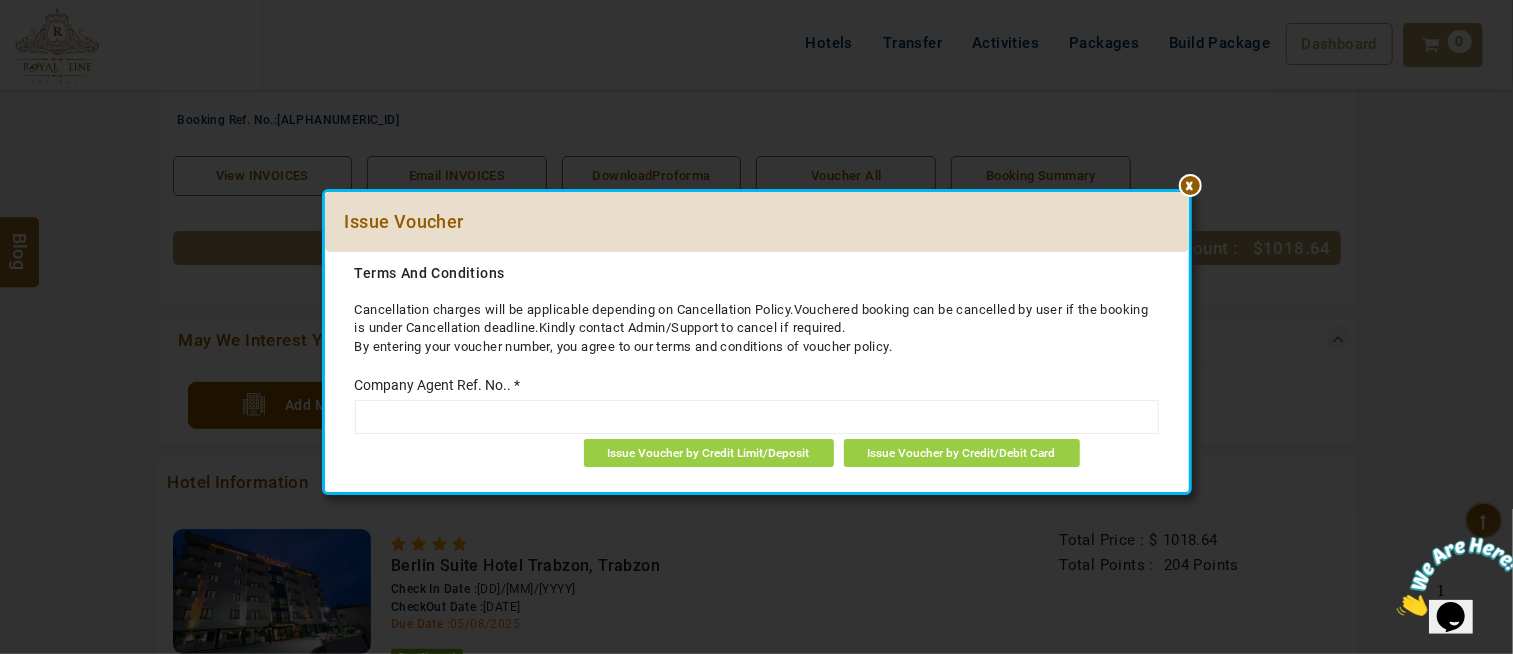 scroll, scrollTop: 444, scrollLeft: 0, axis: vertical 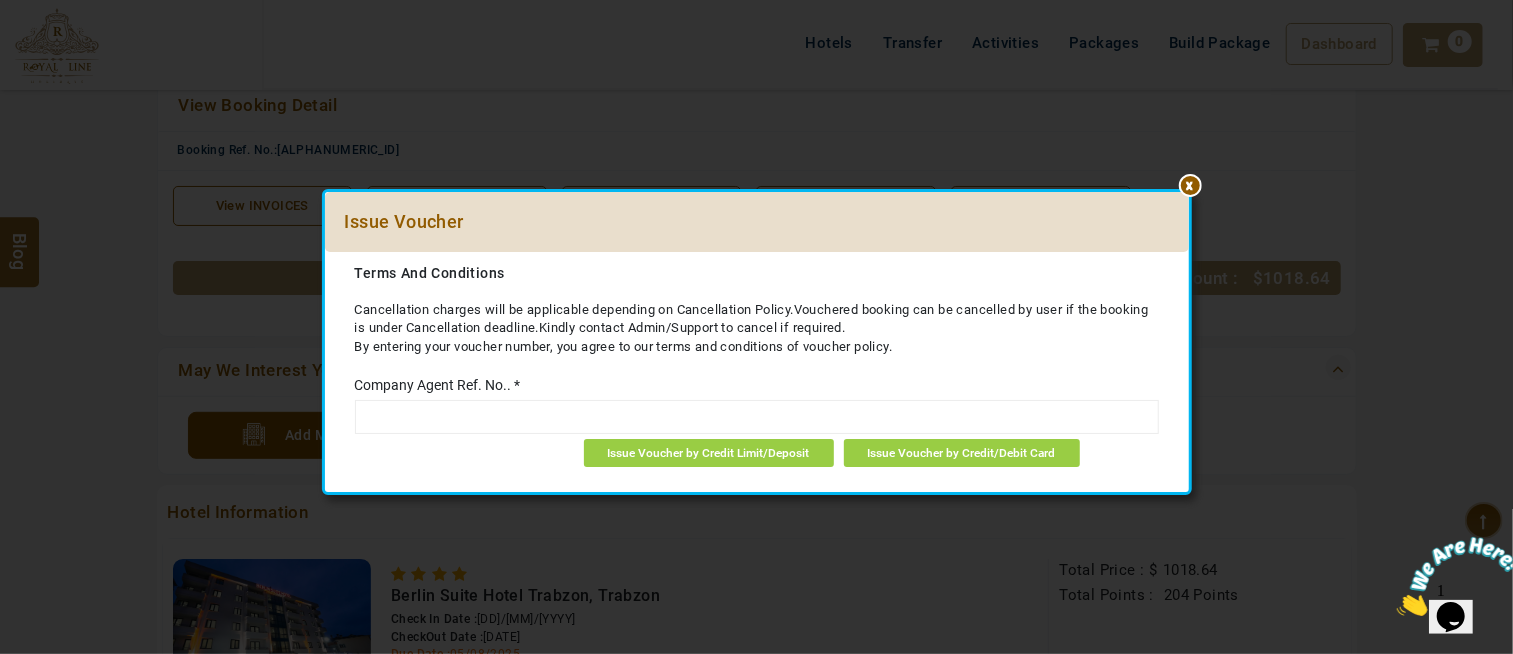 click at bounding box center [1189, 192] 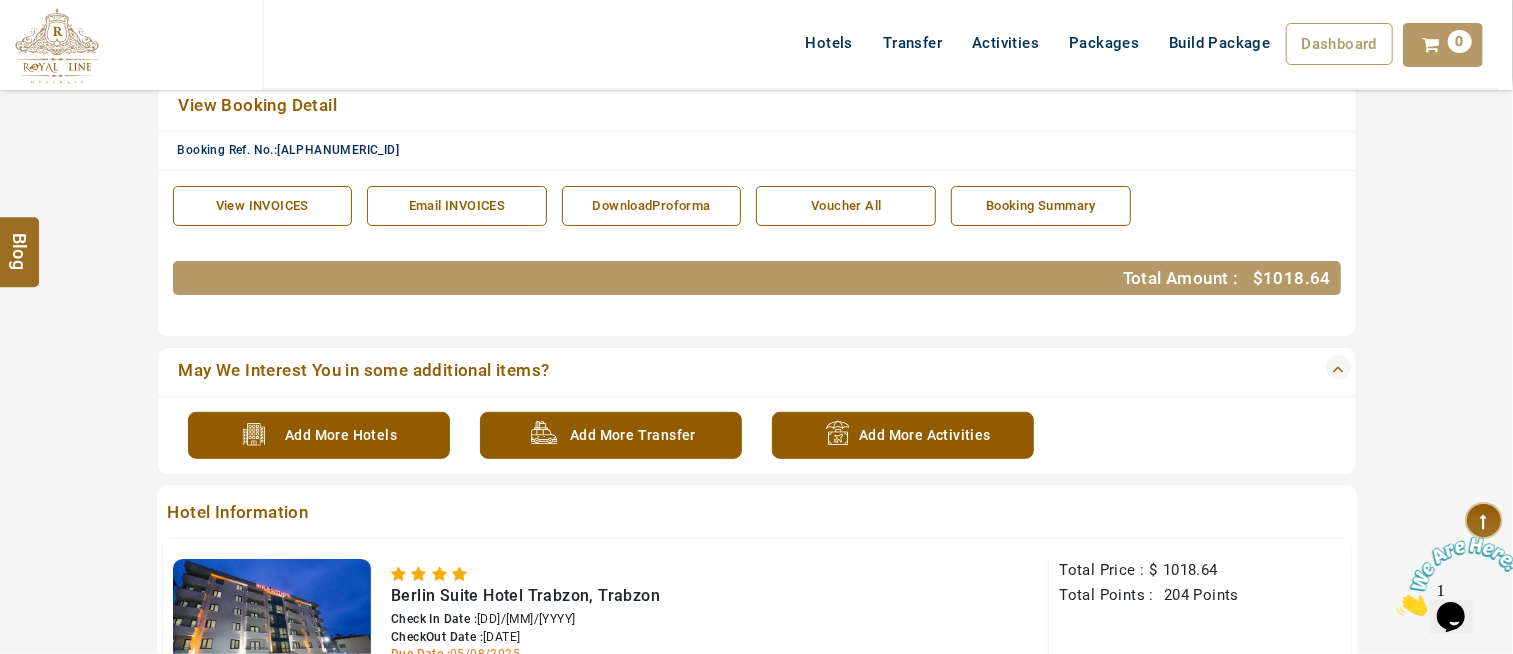 click on "View INVOICES Print The Royal Line Holidays NOORANIYAH-BLDG NO:03 / hor al anz Tel :  +971 55 344 0168   E-Mail :   info@royallineholidays.com     Website : royallineb2b.com   INVOICE INVOICE NO: HJ21GLOB072500282 GST ID NO: - Ordered By: Hijazi Travel O/S Ref: 14587590241 DATE OF ISSUE: File NO: HJ21GLOB072500282 Period Of Stay: 20/08/2025 - COMPANY: Mahmpoud Hijazi  Address: jerusalem biet hanina  Zip Code: 60583 Tel No: 0528633133 VAT ID NO: - PARTY'S NAME: Mrs.JUMANA SANDOUKA Payment: Credit Limit Due Date: 05/08/2025 Description Night(s) qty price amount 20/08/2025   Wednesday - Sunday Berlin Suite Hotel Trabzon, Trabzon 4 6 1018.64 $   1018.64 TOTAL NET AMOUNT:  $   1018.64 TOTAL PAID AMOUNT:  $   0.00 OUTSTANDING BALANCE:  $   1018.64 Proforma Invoice Mahmpoud Hijazi  Hijazi Travel jerusalem biet hanina  The Royal Line Holidays 205, 206 Old Labor Office Building, Near Al Qiyada Metro Station,
P.O.Box No: 111306, Abu Hail, Deira, Dubai U.A.E. Proforma Invoice" at bounding box center [757, 224] 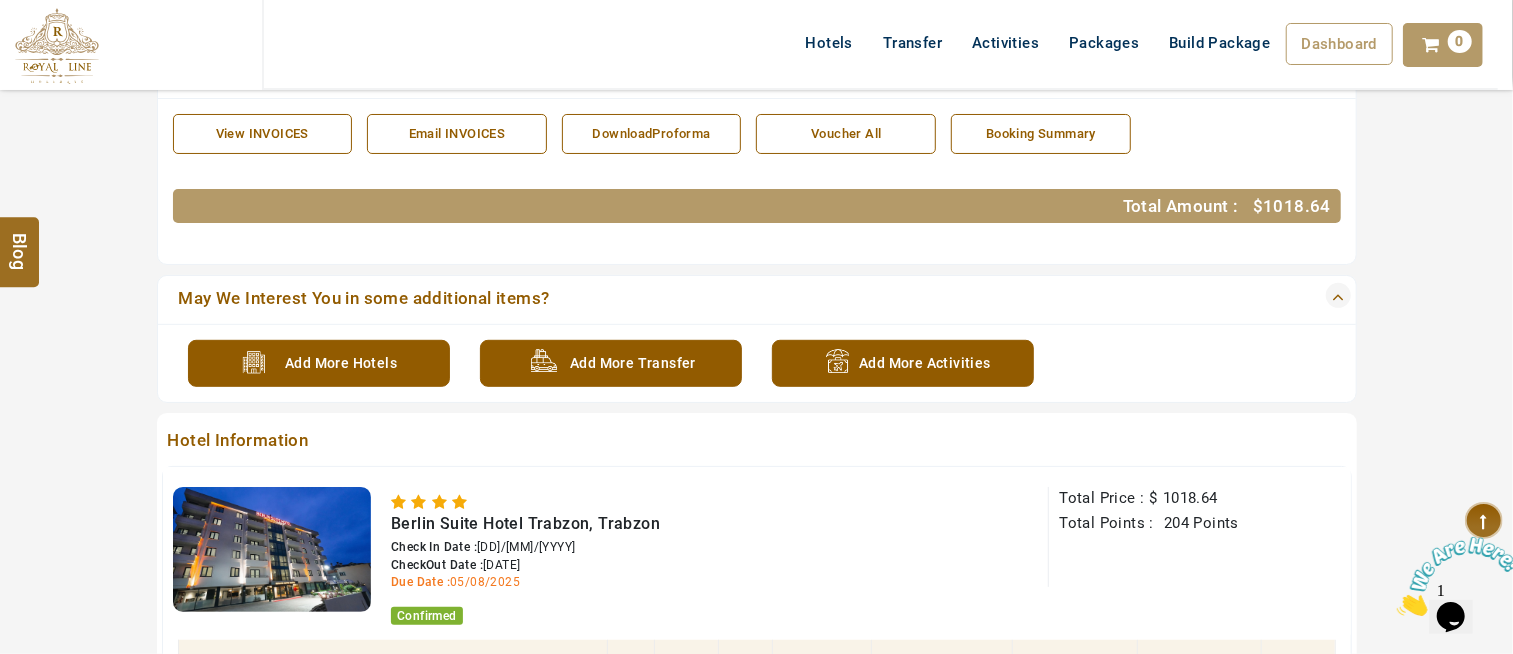 scroll, scrollTop: 555, scrollLeft: 0, axis: vertical 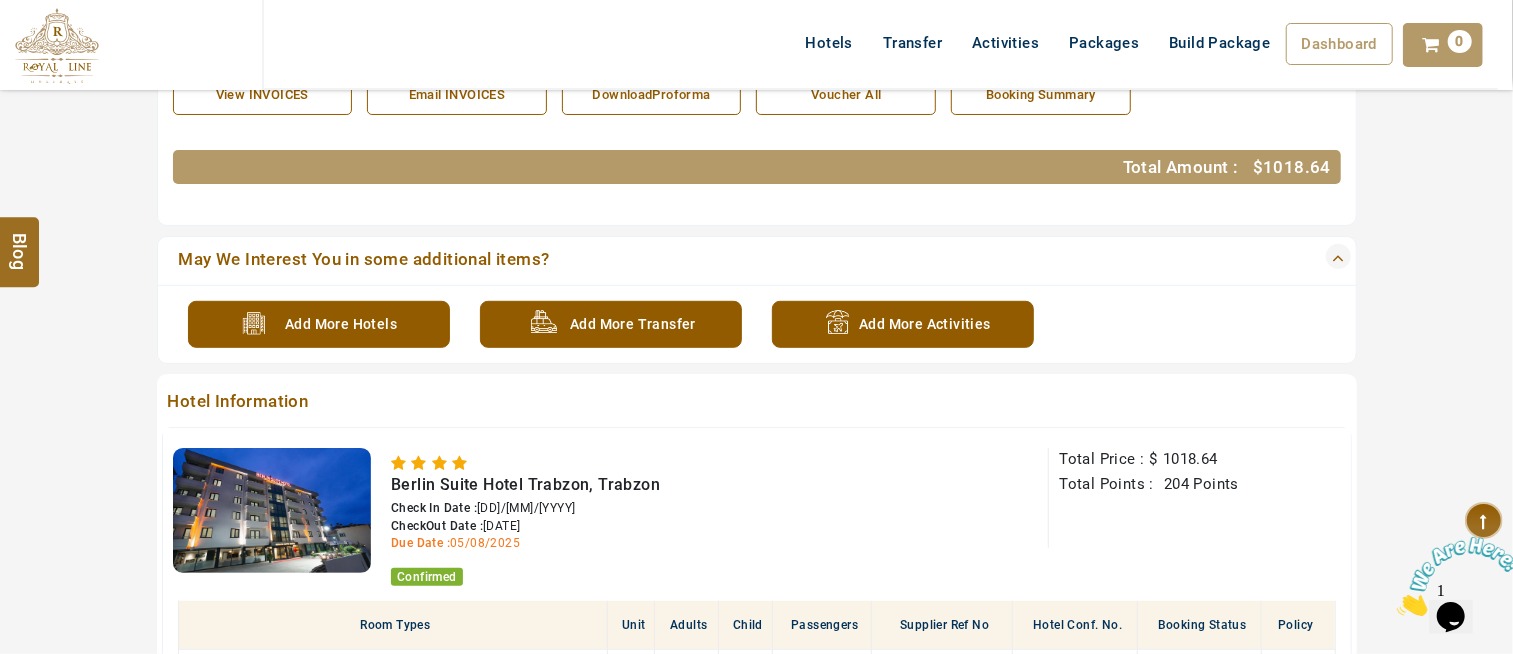click on "HIJAZI TRAVEL USD AED  AED EUR  € USD  $ INR  ₹ THB  ฿ IDR  Rp BHD  BHD TRY  ₺ Credit Limit EN HE AR ES PT ZH Helpline
+971 55 344 0168 Register Now +971 55 344 0168 info@royallineholidays.com About Us What we Offer Blog Why Us Contact Hotels  Transfer Activities Packages Build Package Dashboard My Profile My Booking My Reports My Quotation Sign Out 0 Points Redeem Now To Redeem 6207 Points Future Points  952   Points Credit Limit Credit Limit USD 12000.00 70% Complete Used USD 4603.41 Available USD 7396.59 Setting" at bounding box center (756, 70) 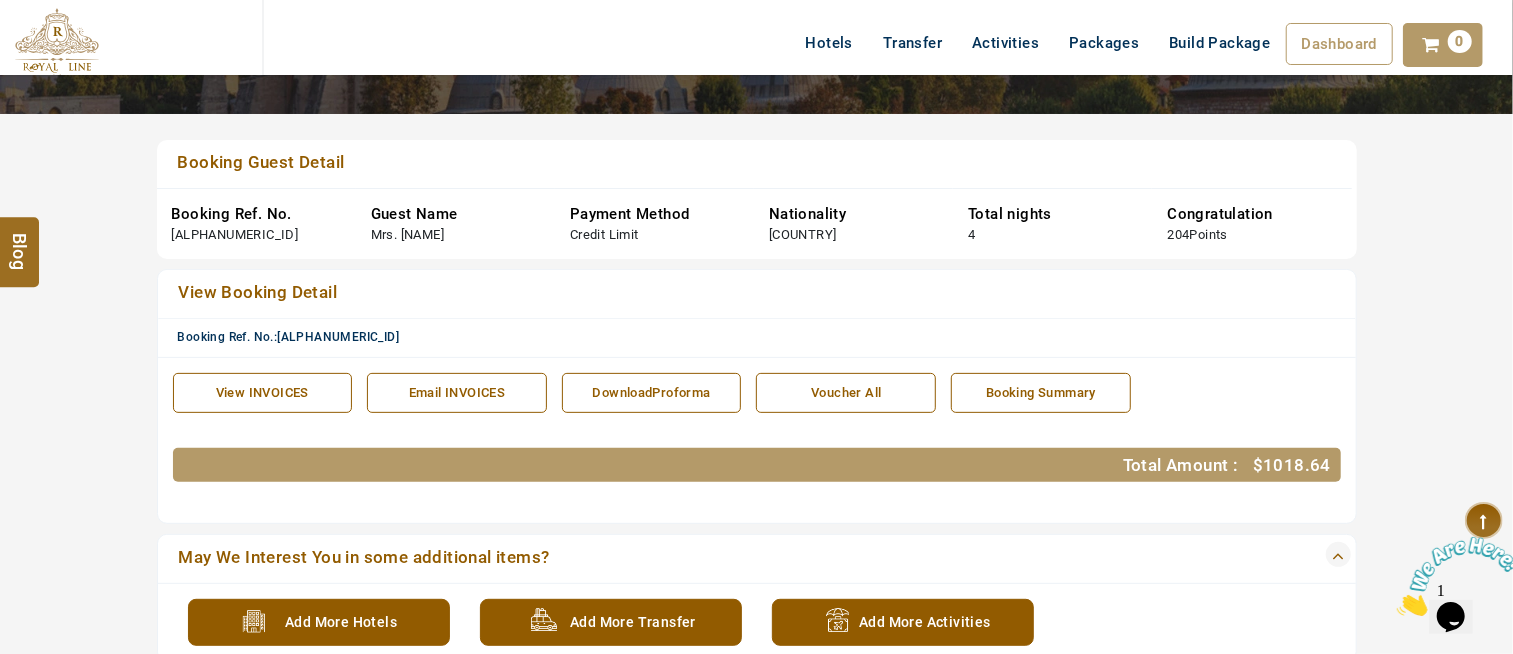 scroll, scrollTop: 222, scrollLeft: 0, axis: vertical 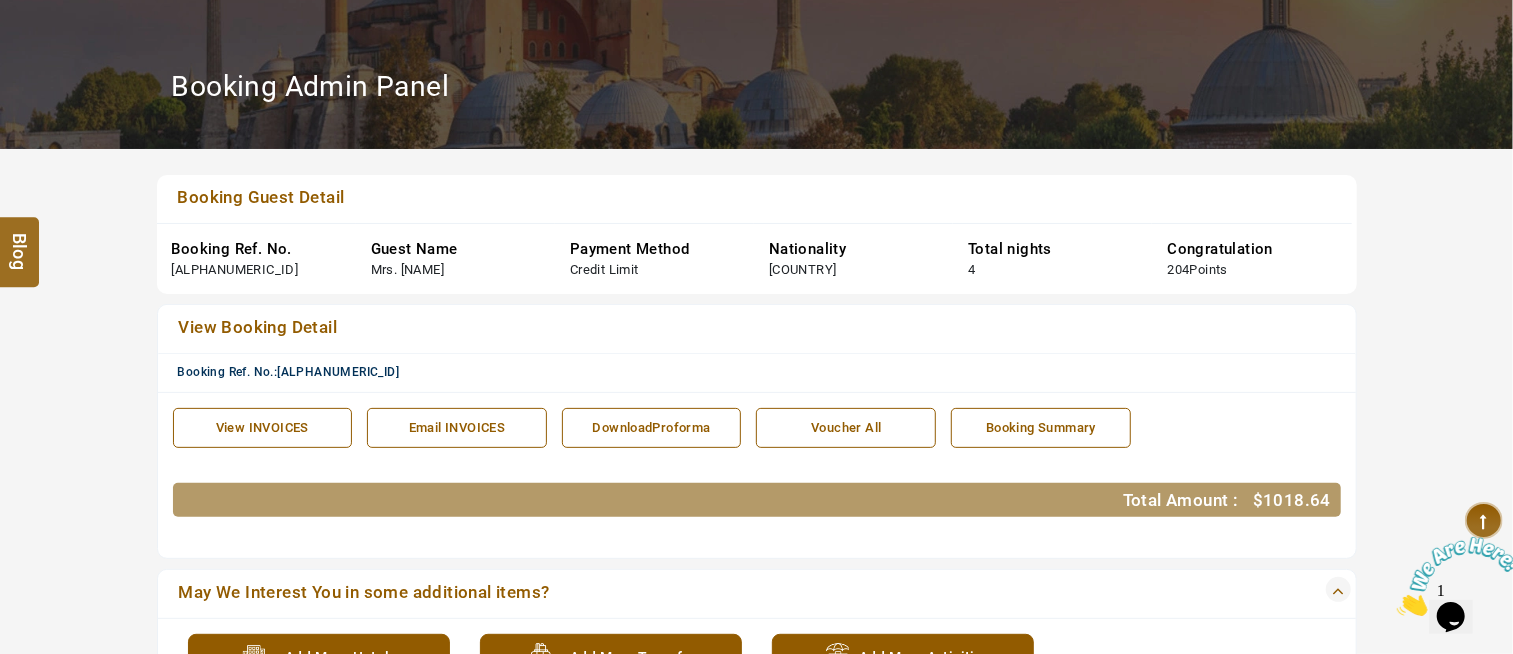click on "Voucher All" at bounding box center (846, 428) 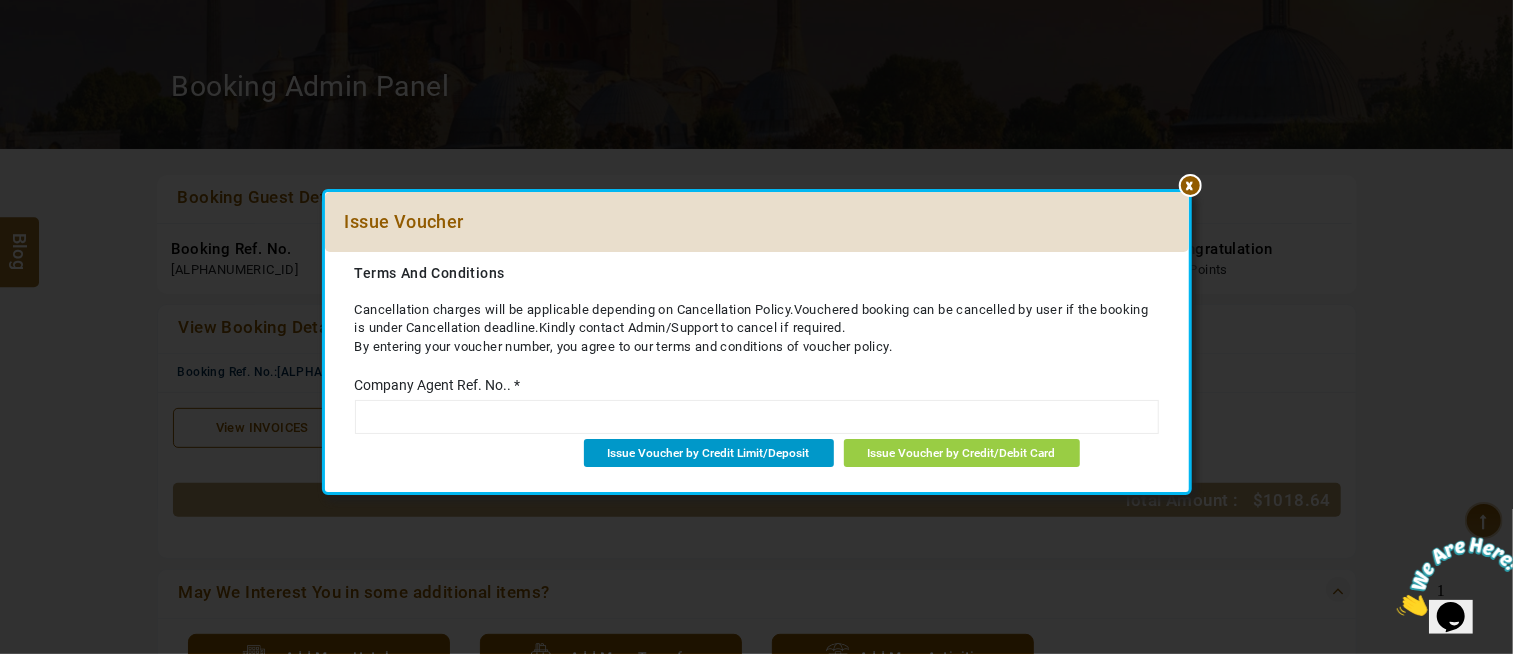 click on "Issue Voucher by Credit Limit/Deposit" at bounding box center (709, 453) 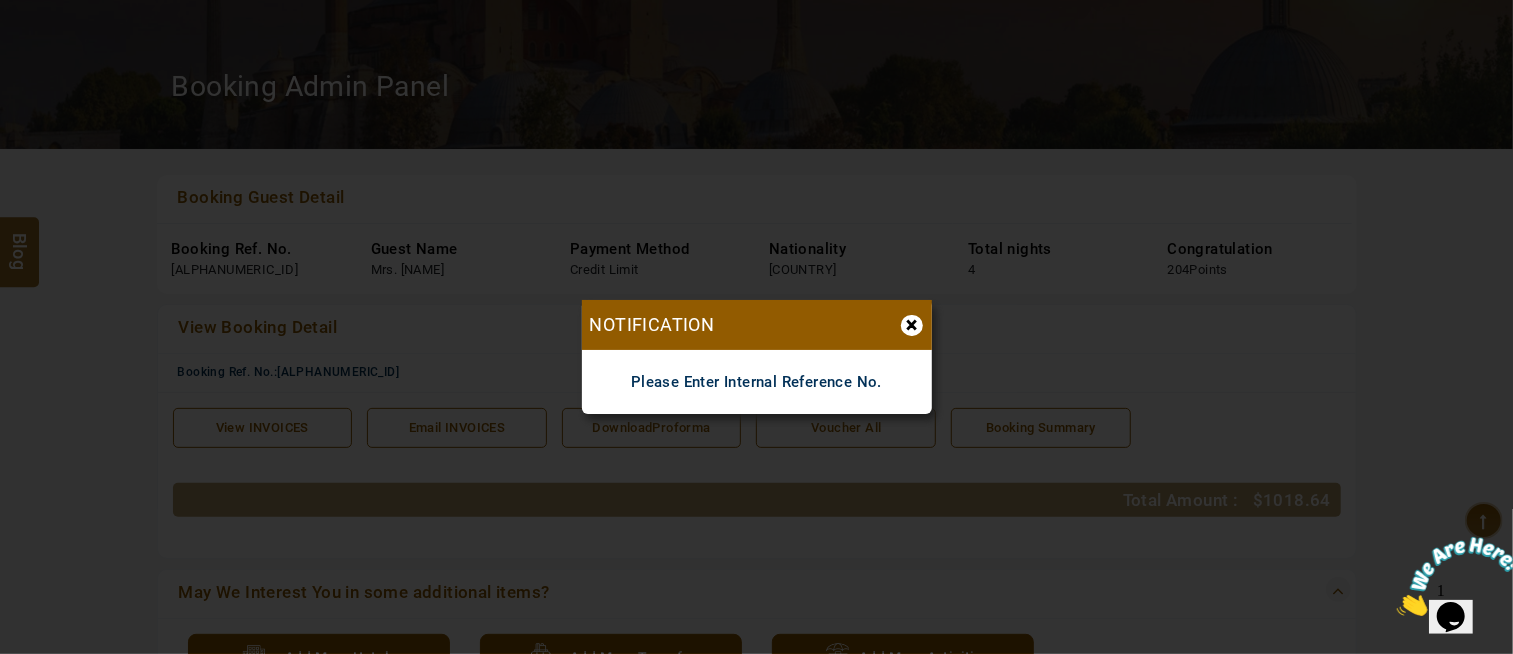 click on "Notification ×" at bounding box center (757, 325) 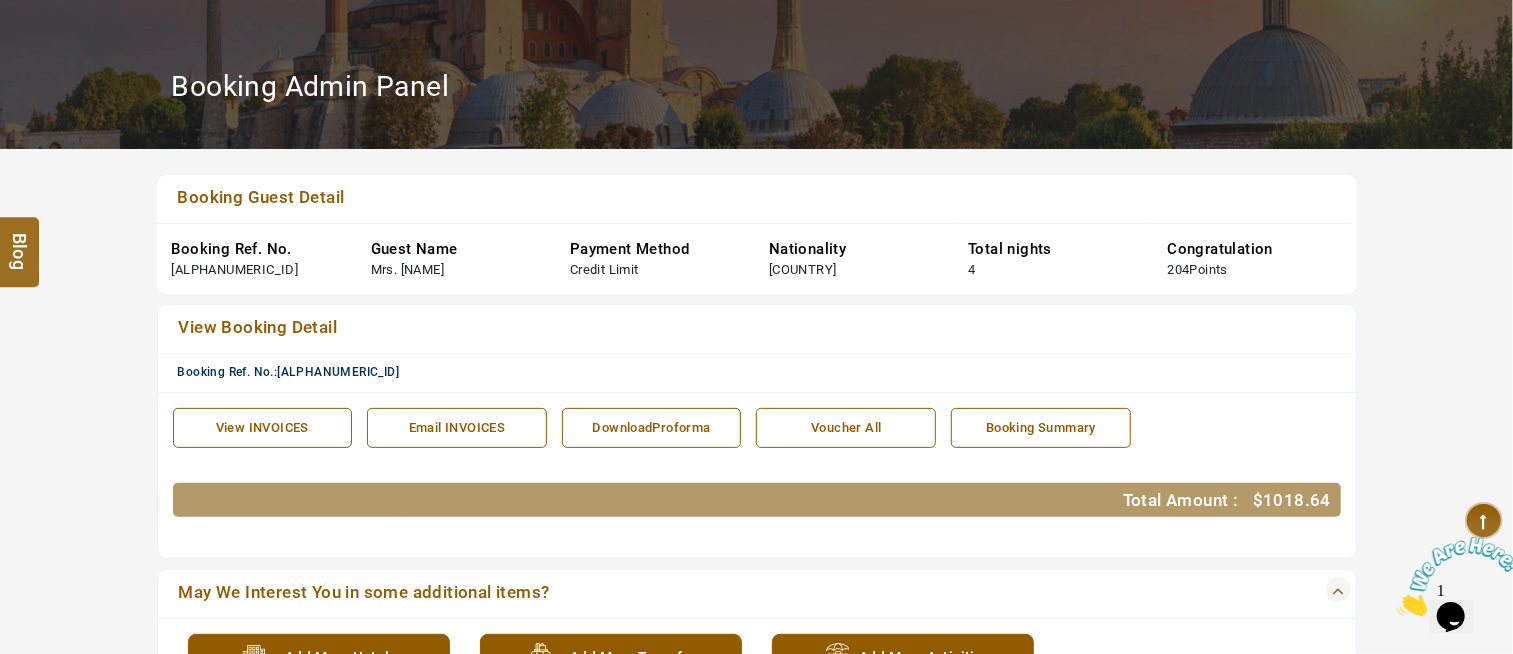 click on "Voucher All" at bounding box center [846, 428] 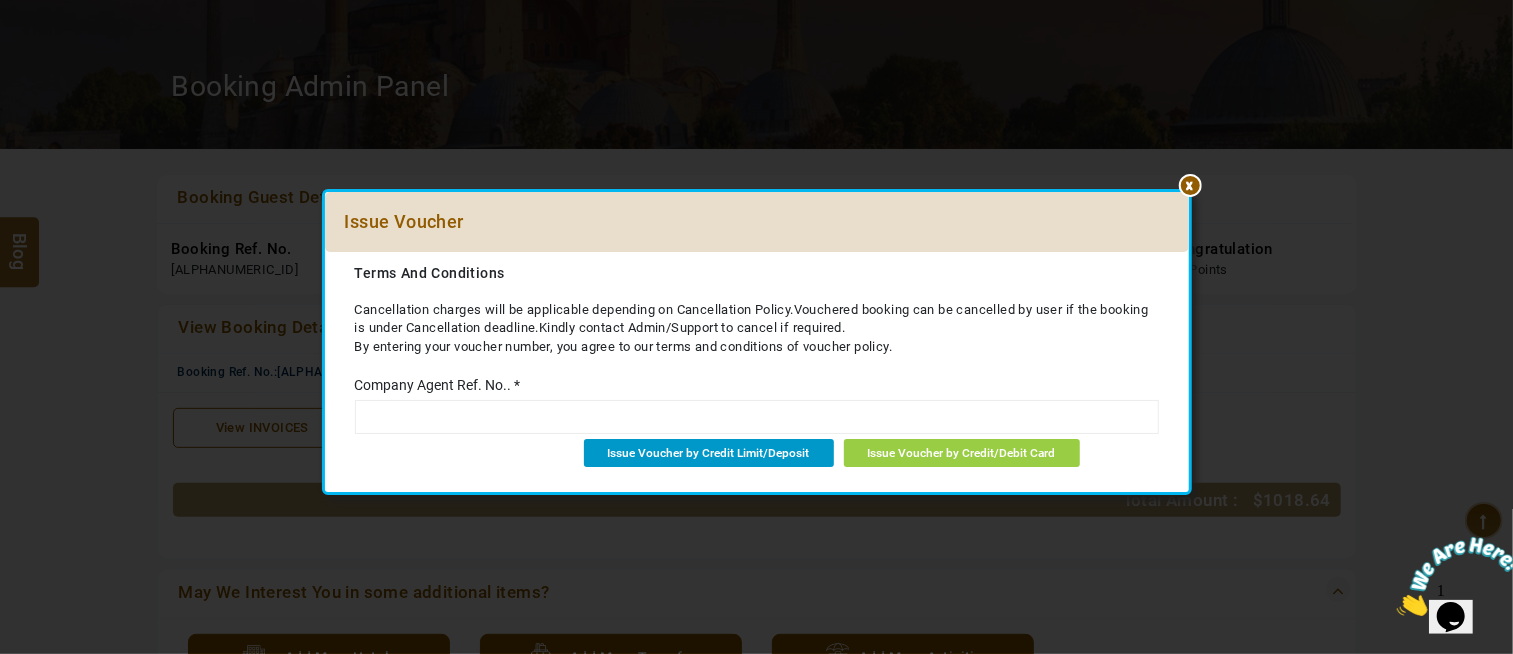 click on "Issue Voucher by Credit Limit/Deposit" at bounding box center (709, 453) 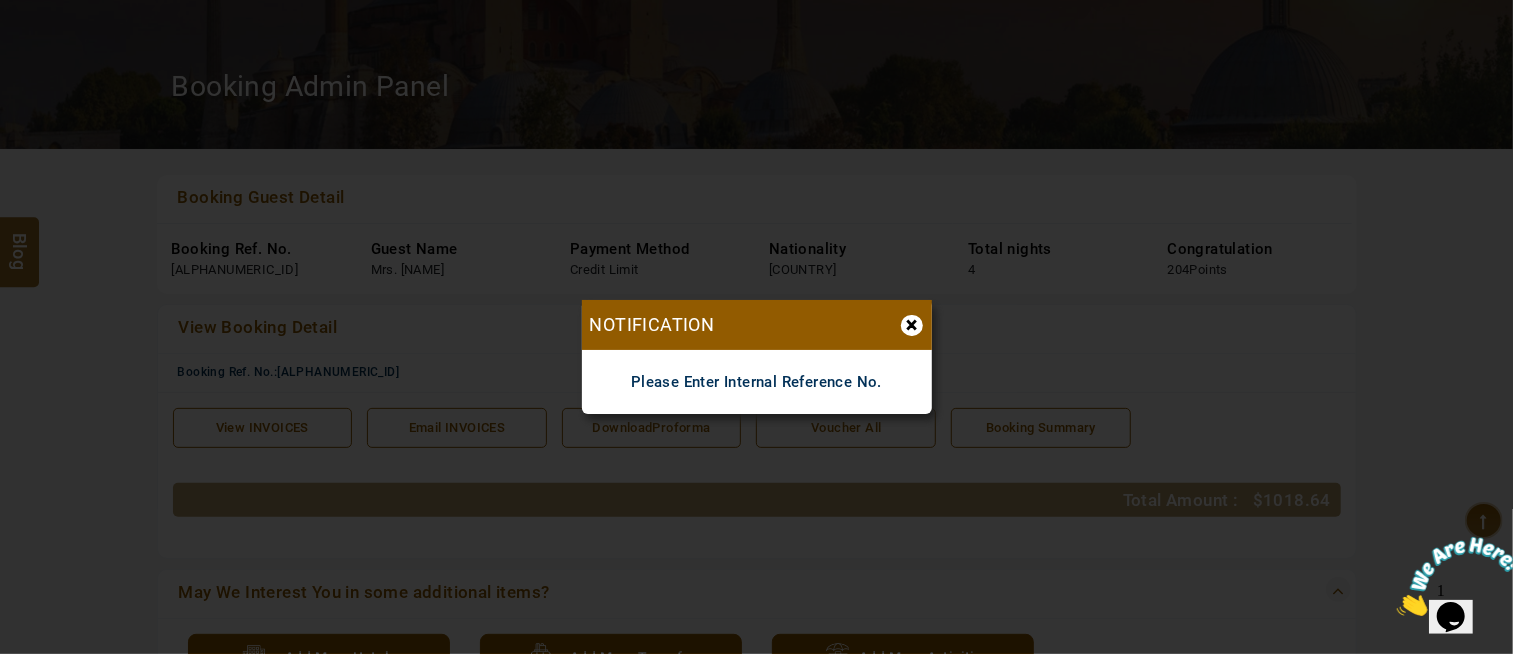 click on "×" at bounding box center (912, 325) 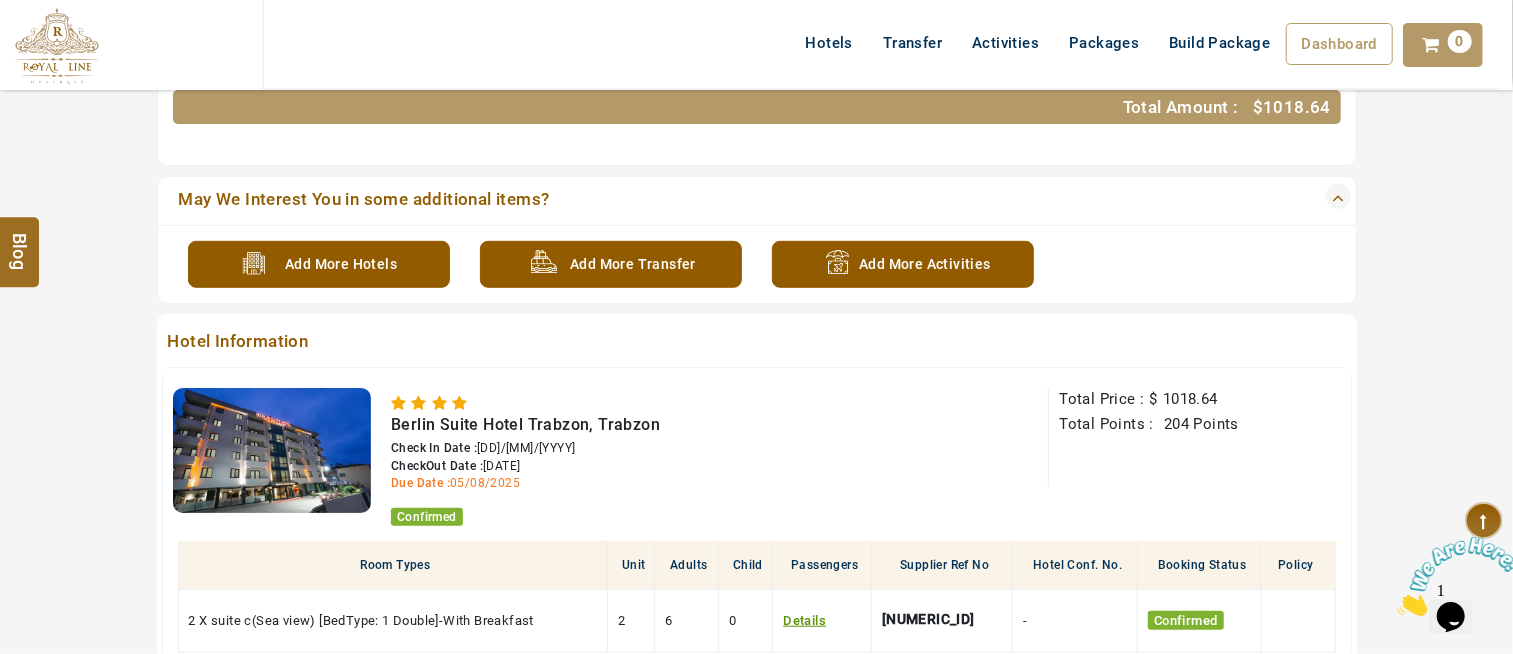 scroll, scrollTop: 444, scrollLeft: 0, axis: vertical 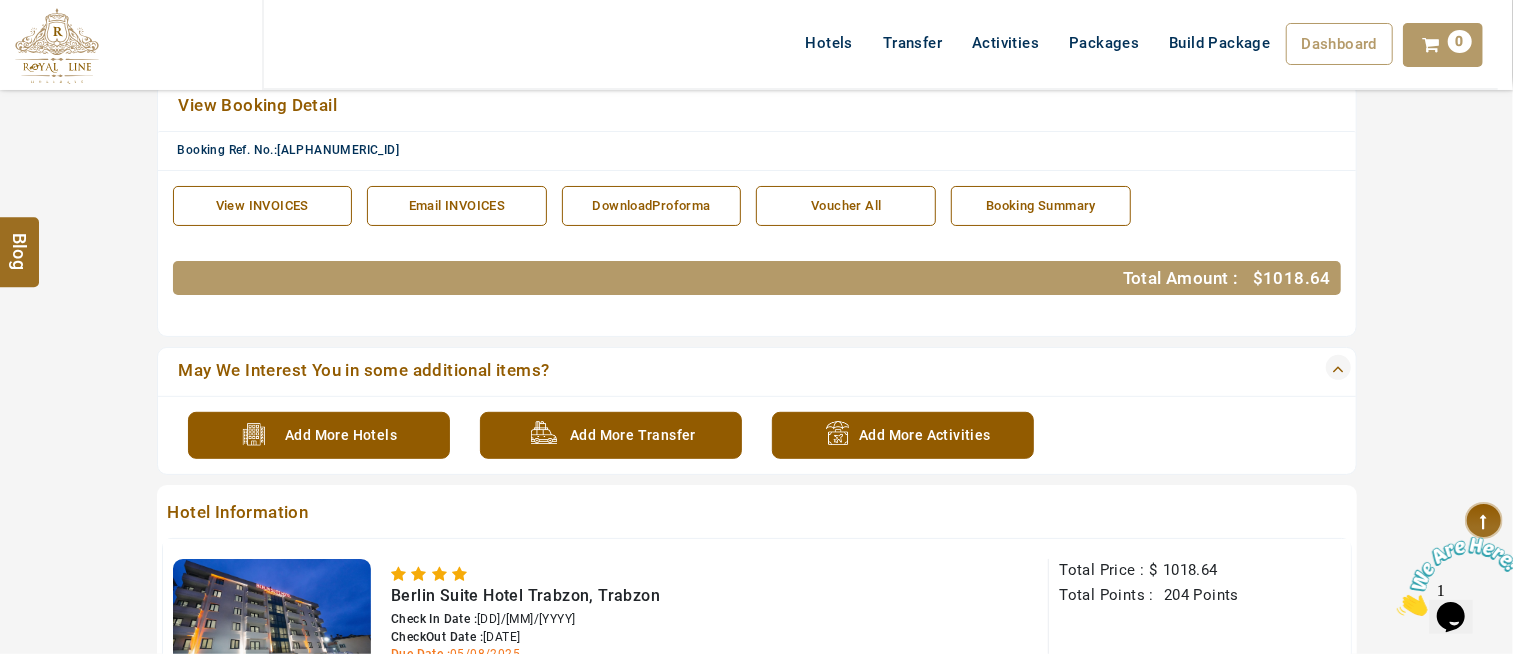 click on "Voucher All" at bounding box center (846, 206) 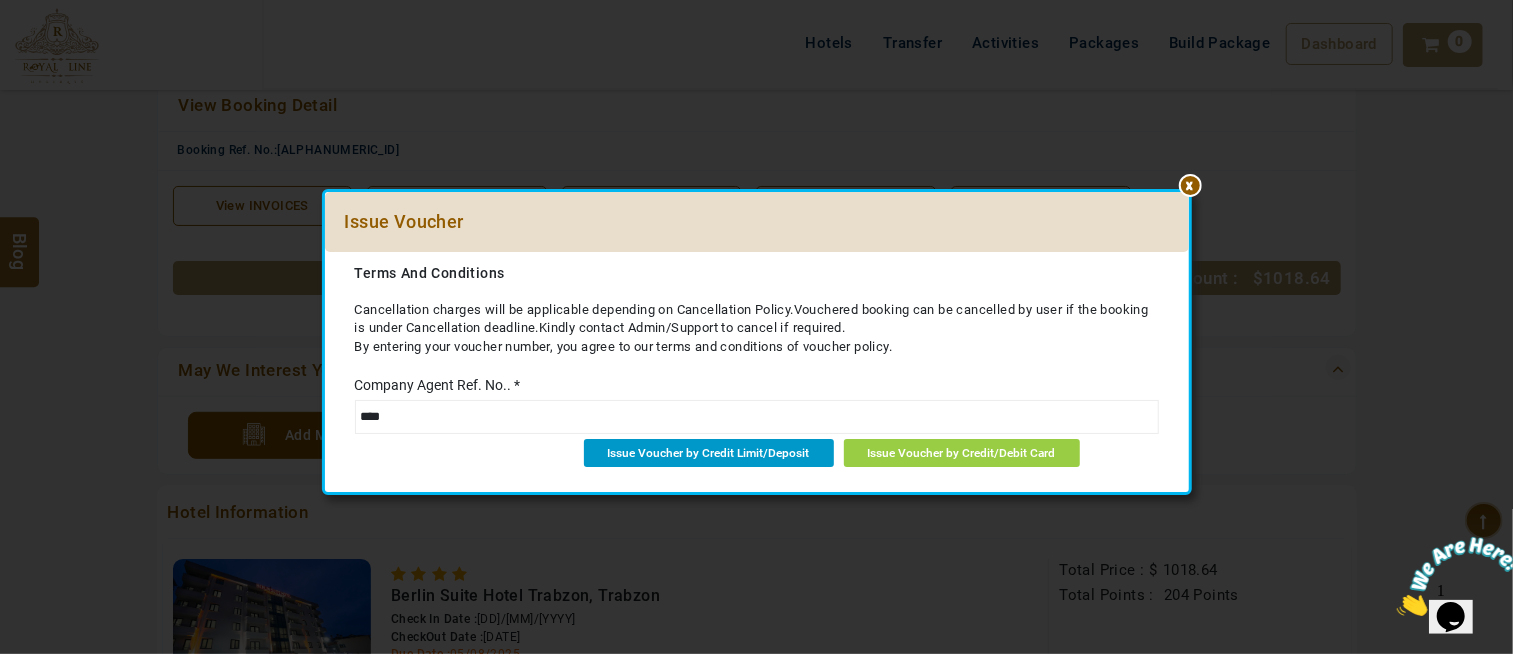 type on "****" 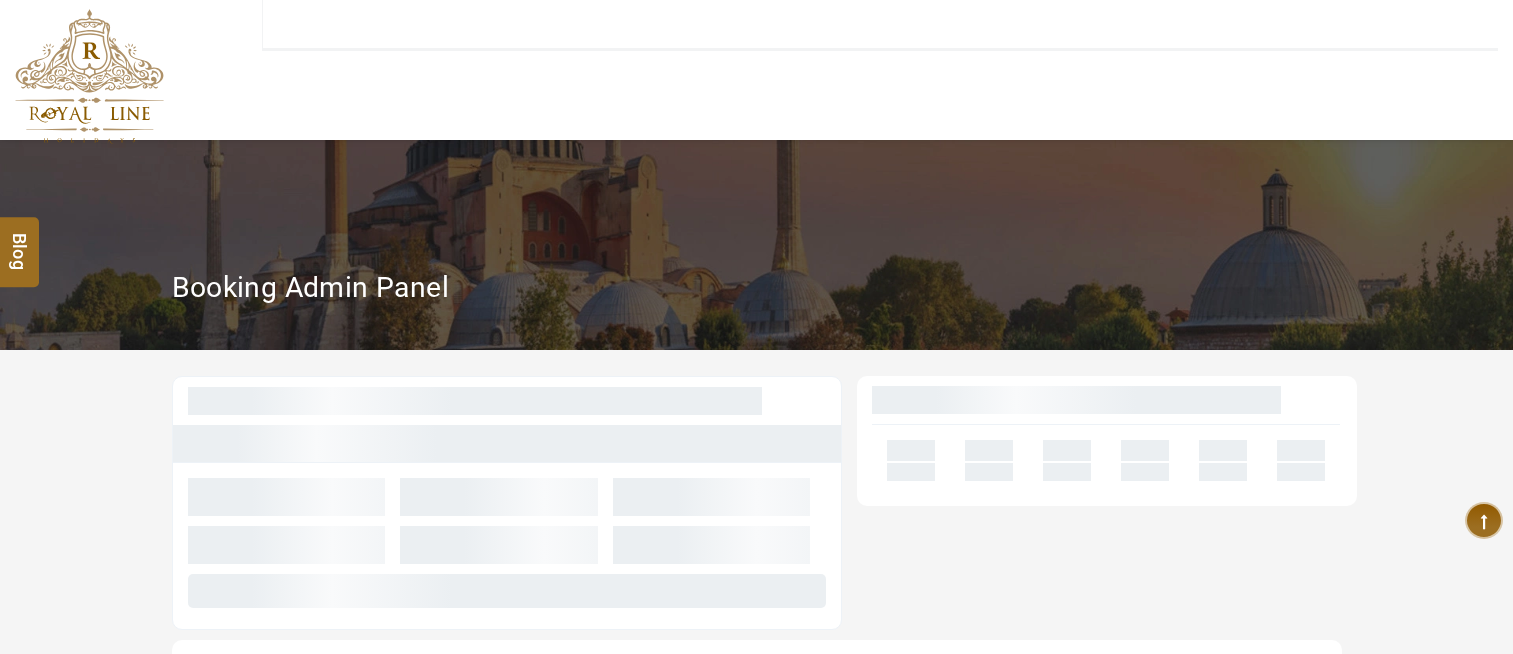 scroll, scrollTop: 0, scrollLeft: 0, axis: both 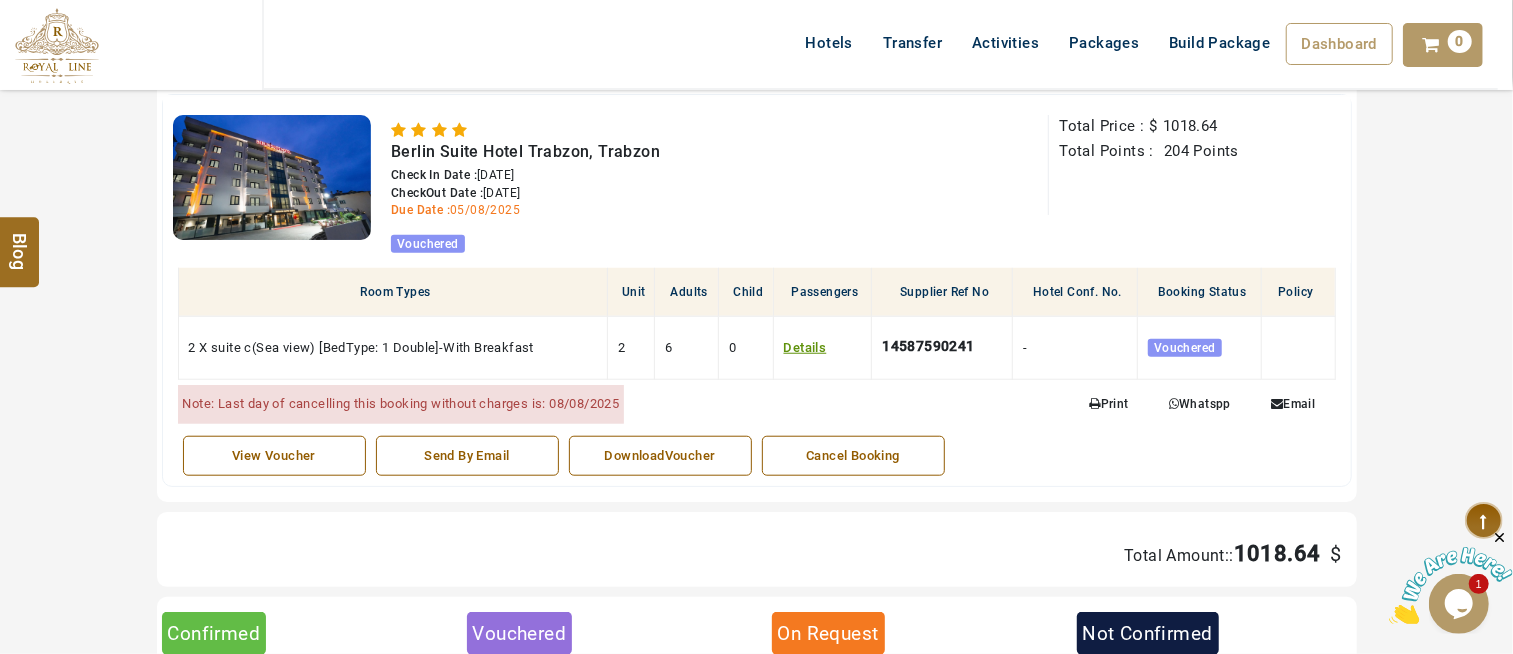 click on "DownloadVoucher" at bounding box center (660, 456) 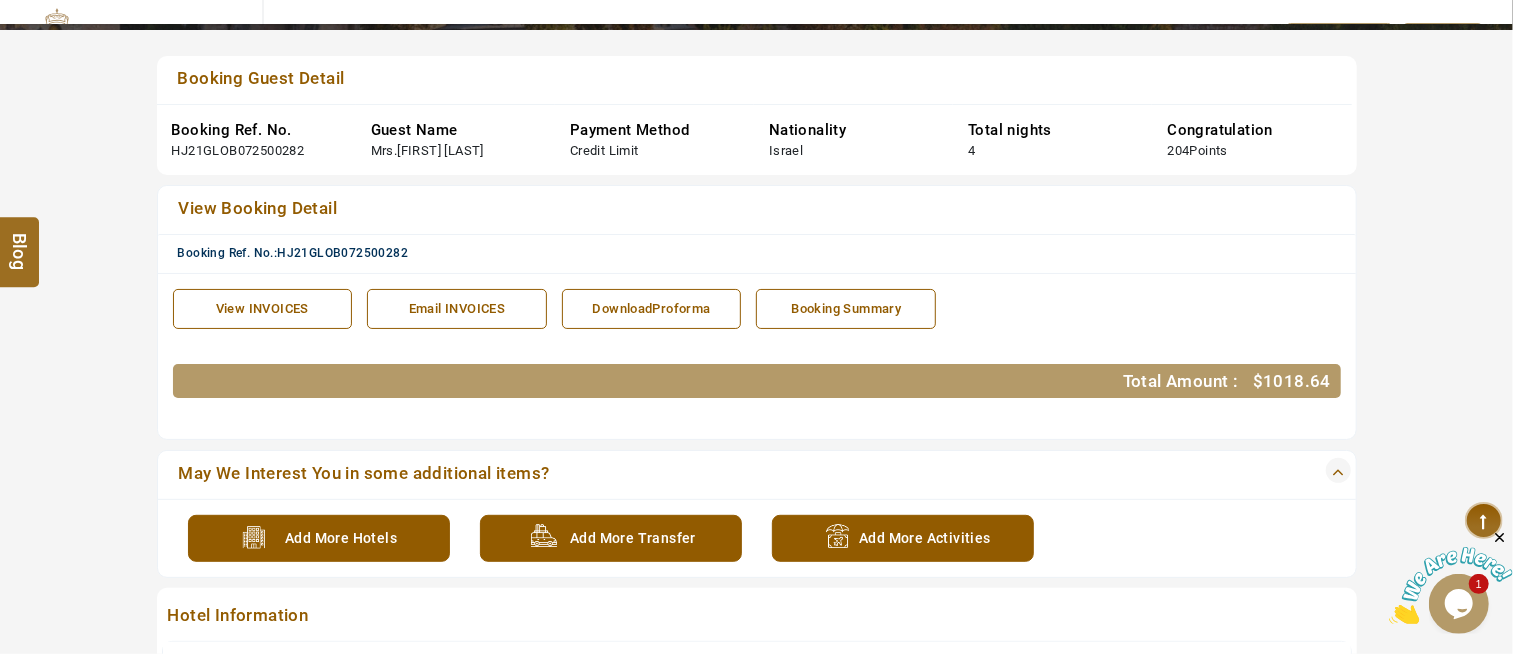 scroll, scrollTop: 555, scrollLeft: 0, axis: vertical 